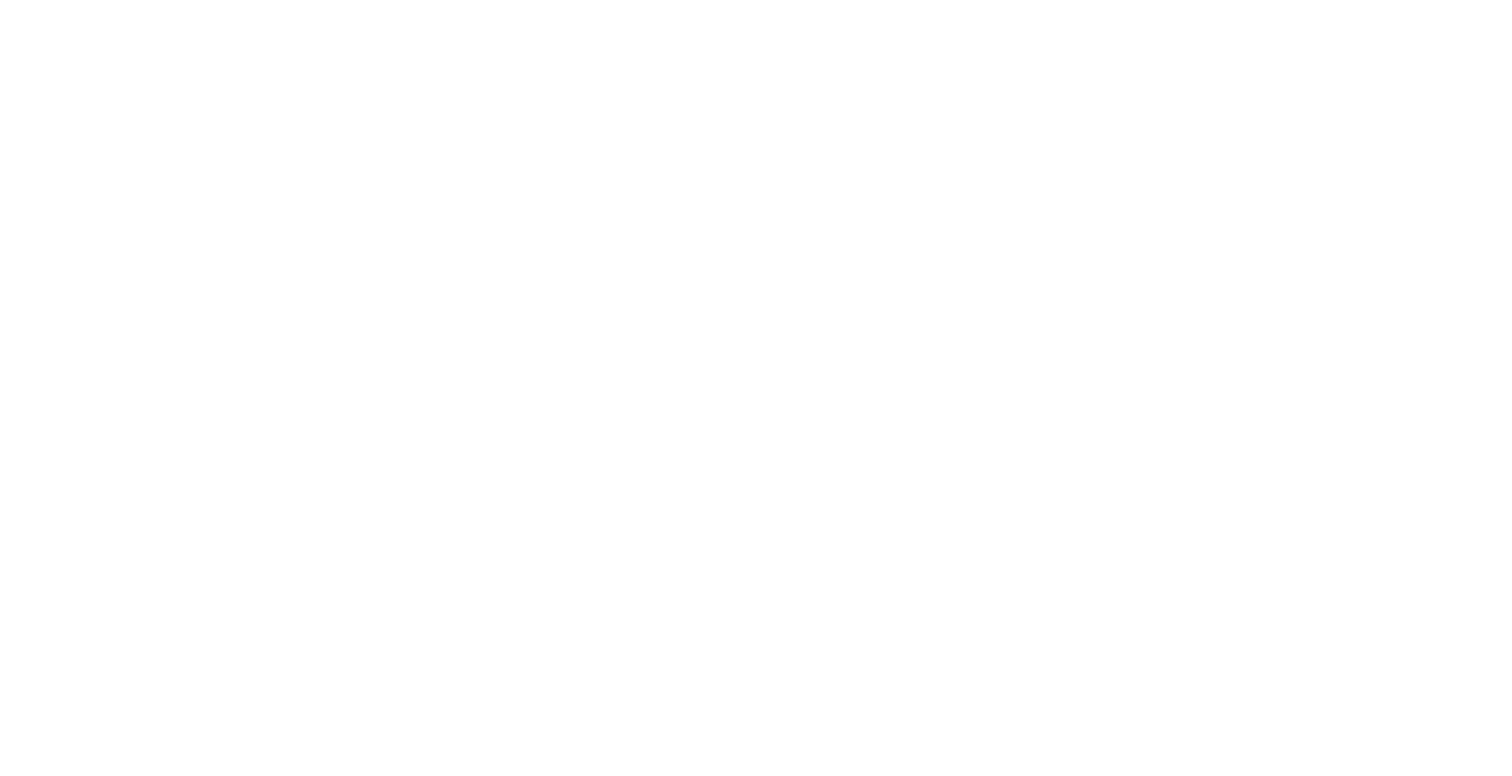 scroll, scrollTop: 0, scrollLeft: 0, axis: both 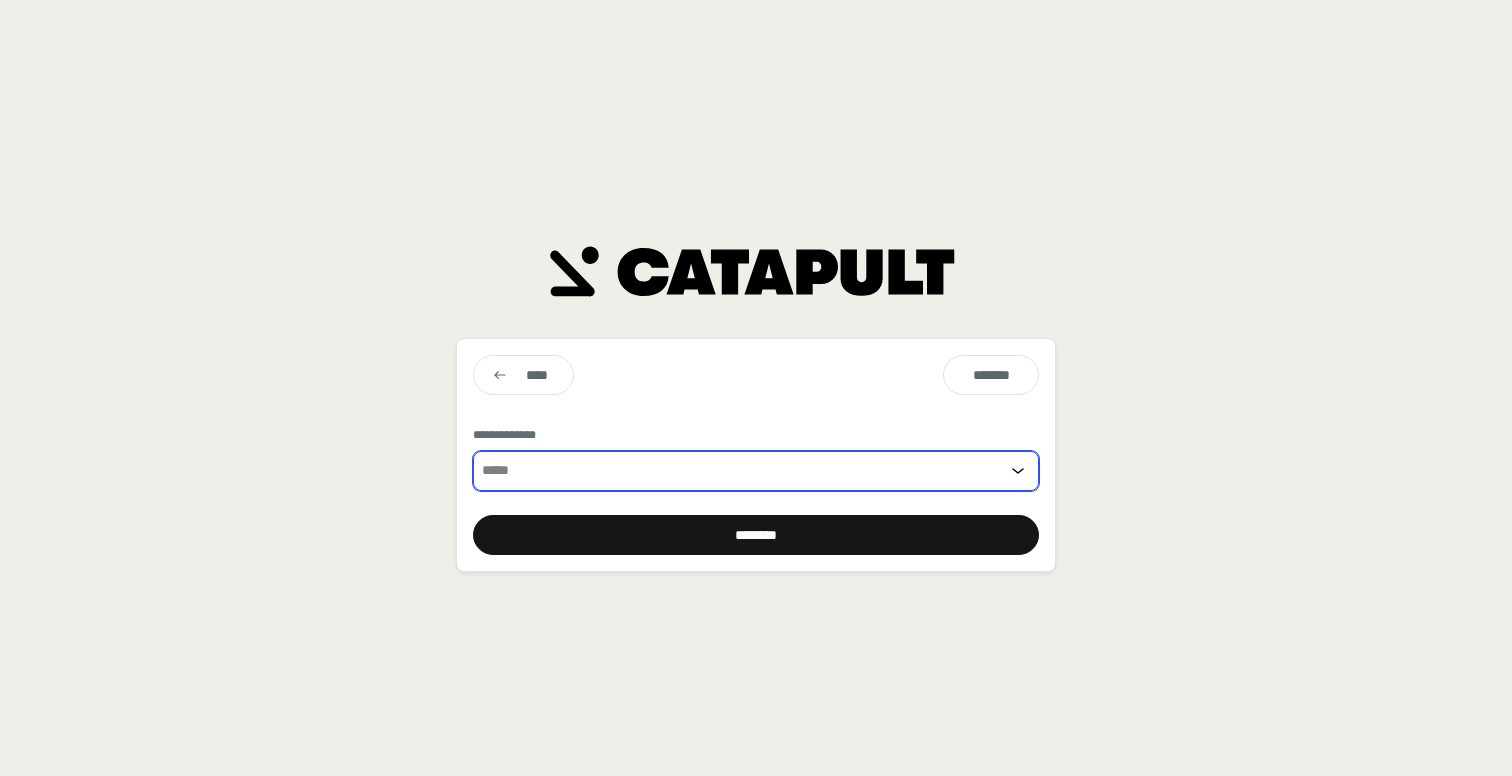 click at bounding box center [740, 471] 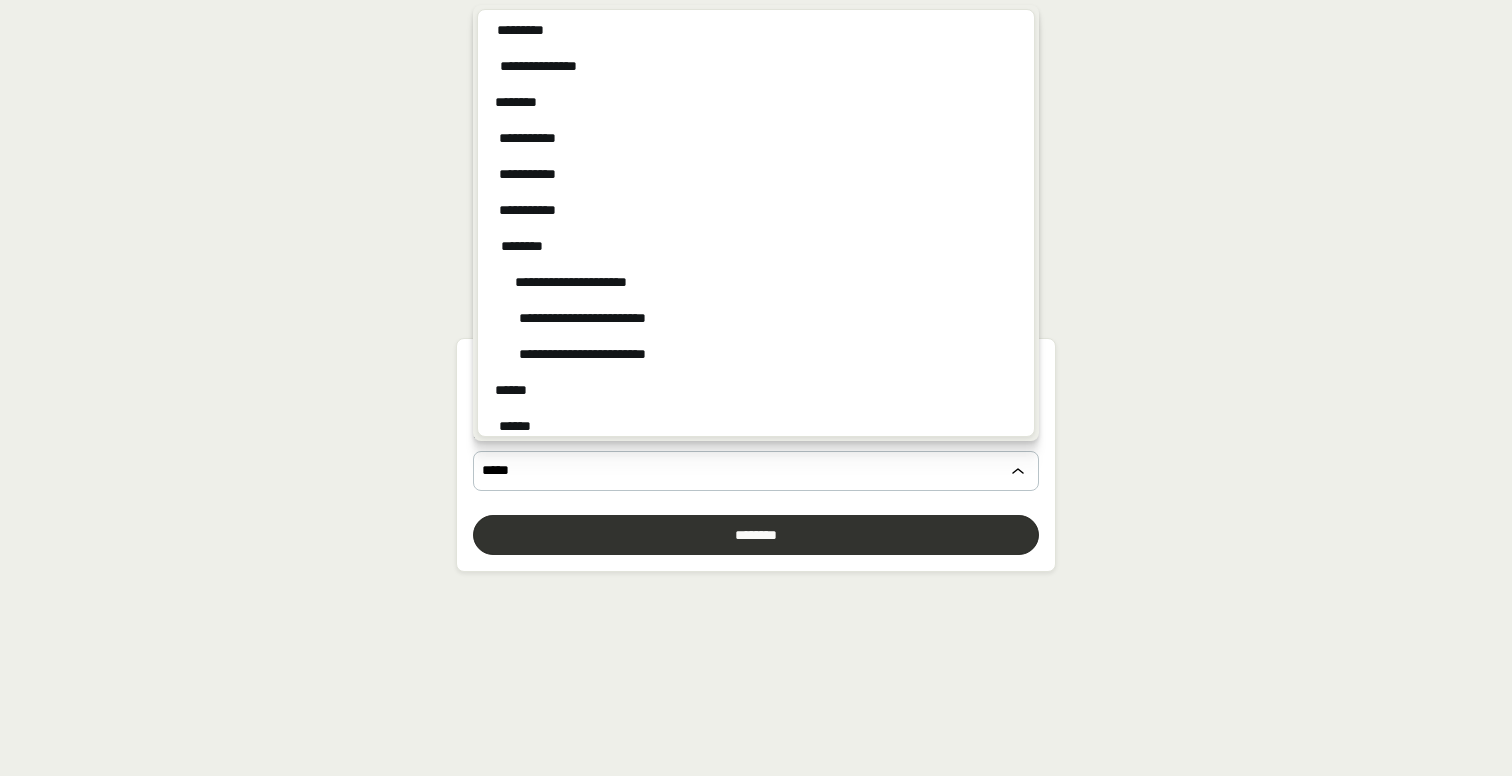 click at bounding box center [756, 535] 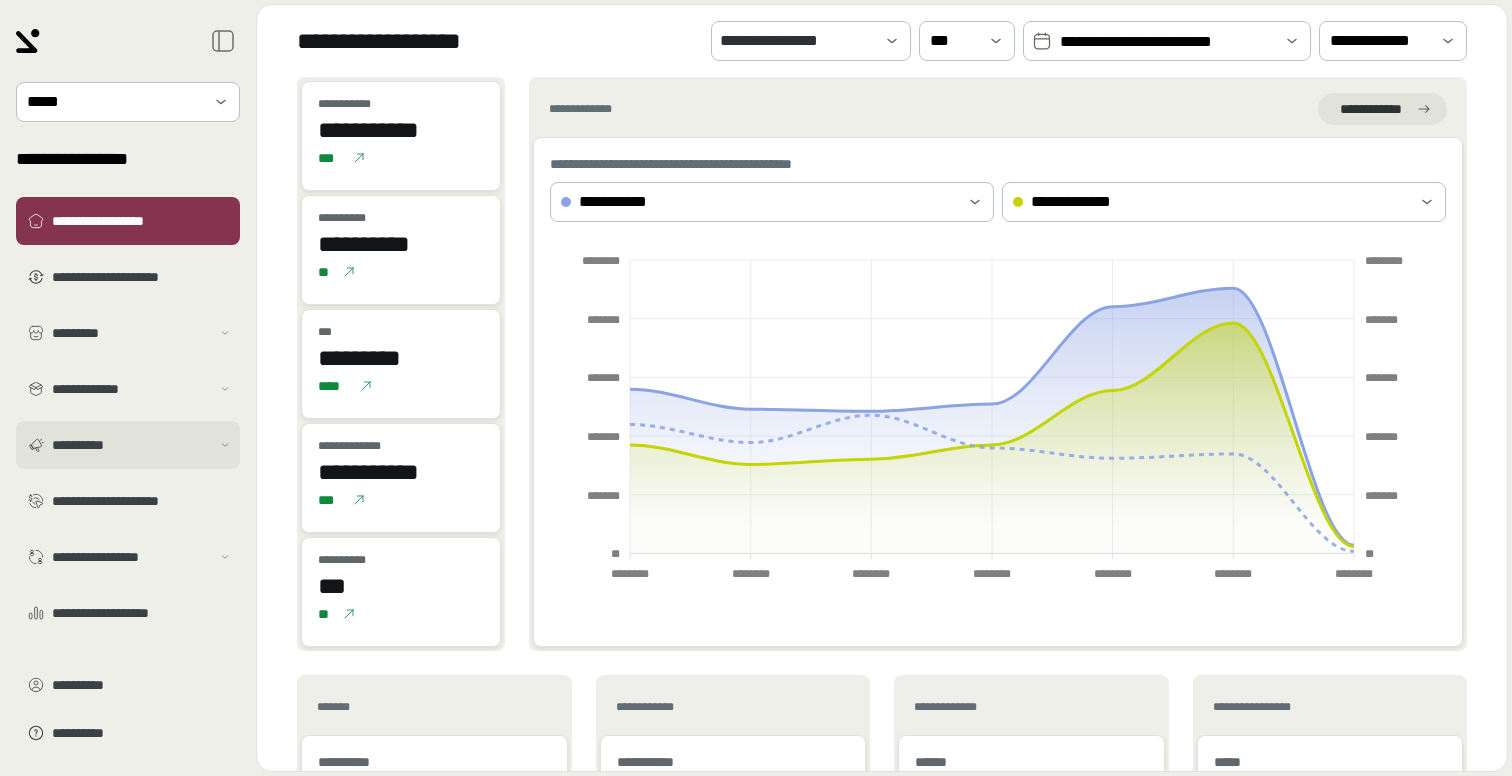 click on "**********" at bounding box center (131, 445) 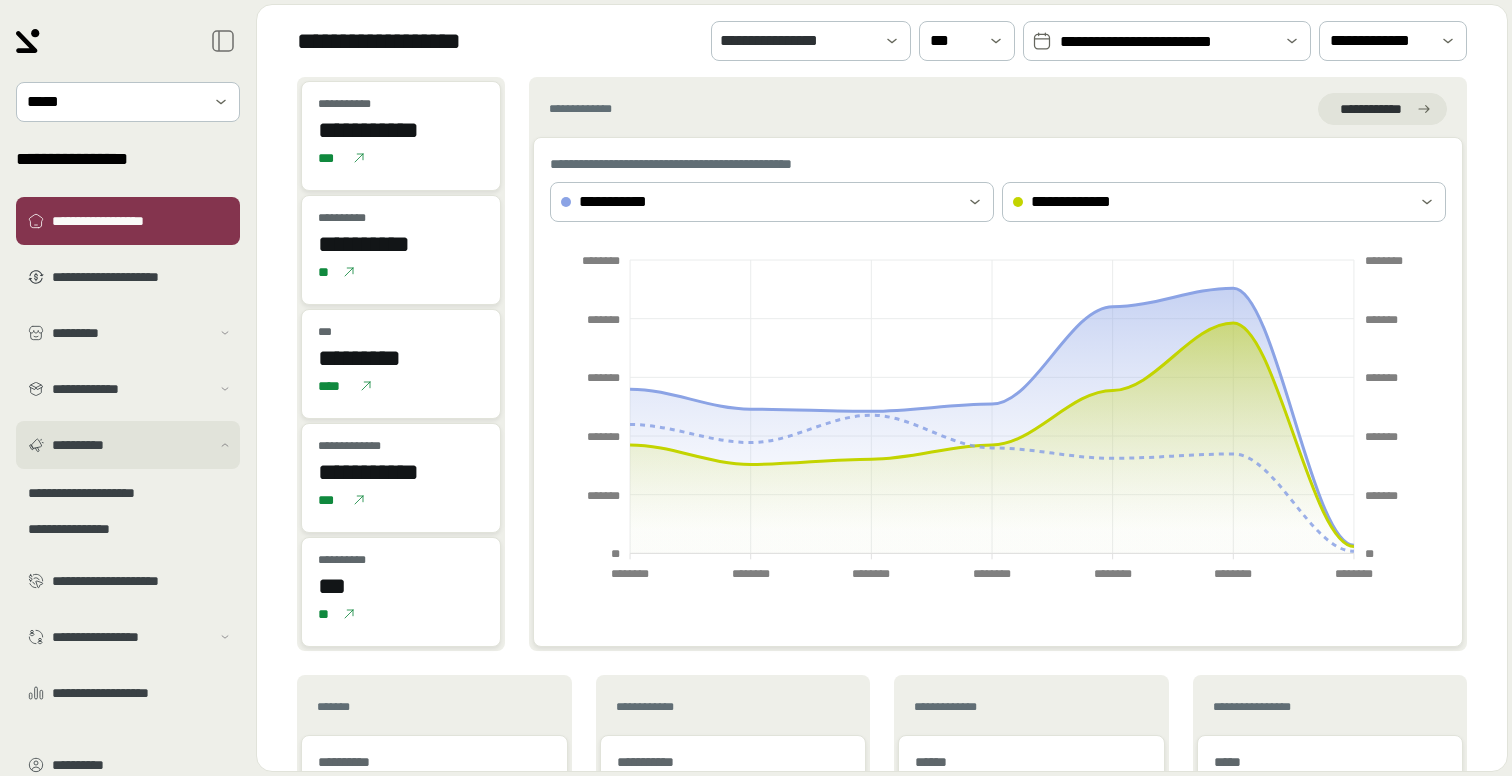 scroll, scrollTop: 85, scrollLeft: 0, axis: vertical 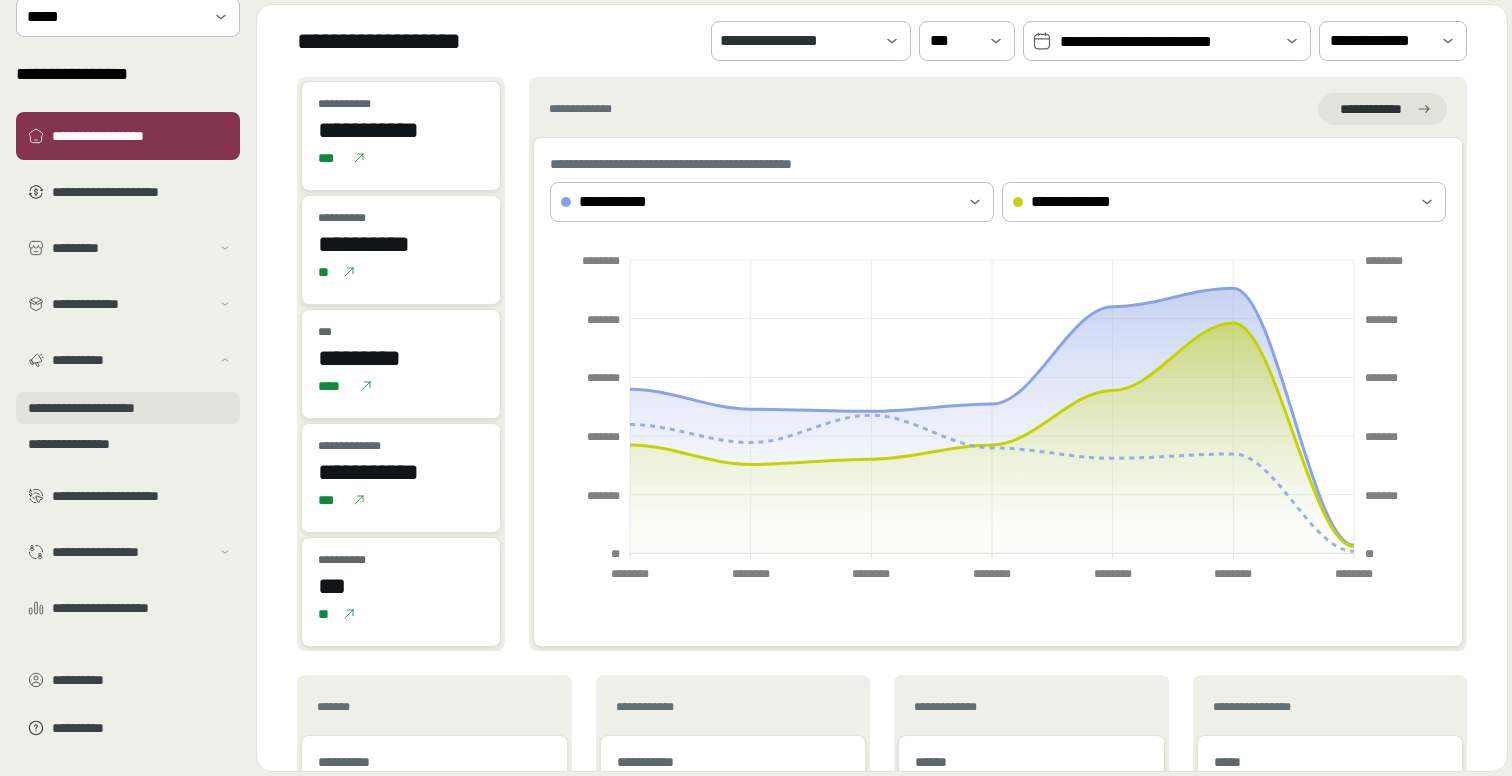 click on "**********" at bounding box center (128, 408) 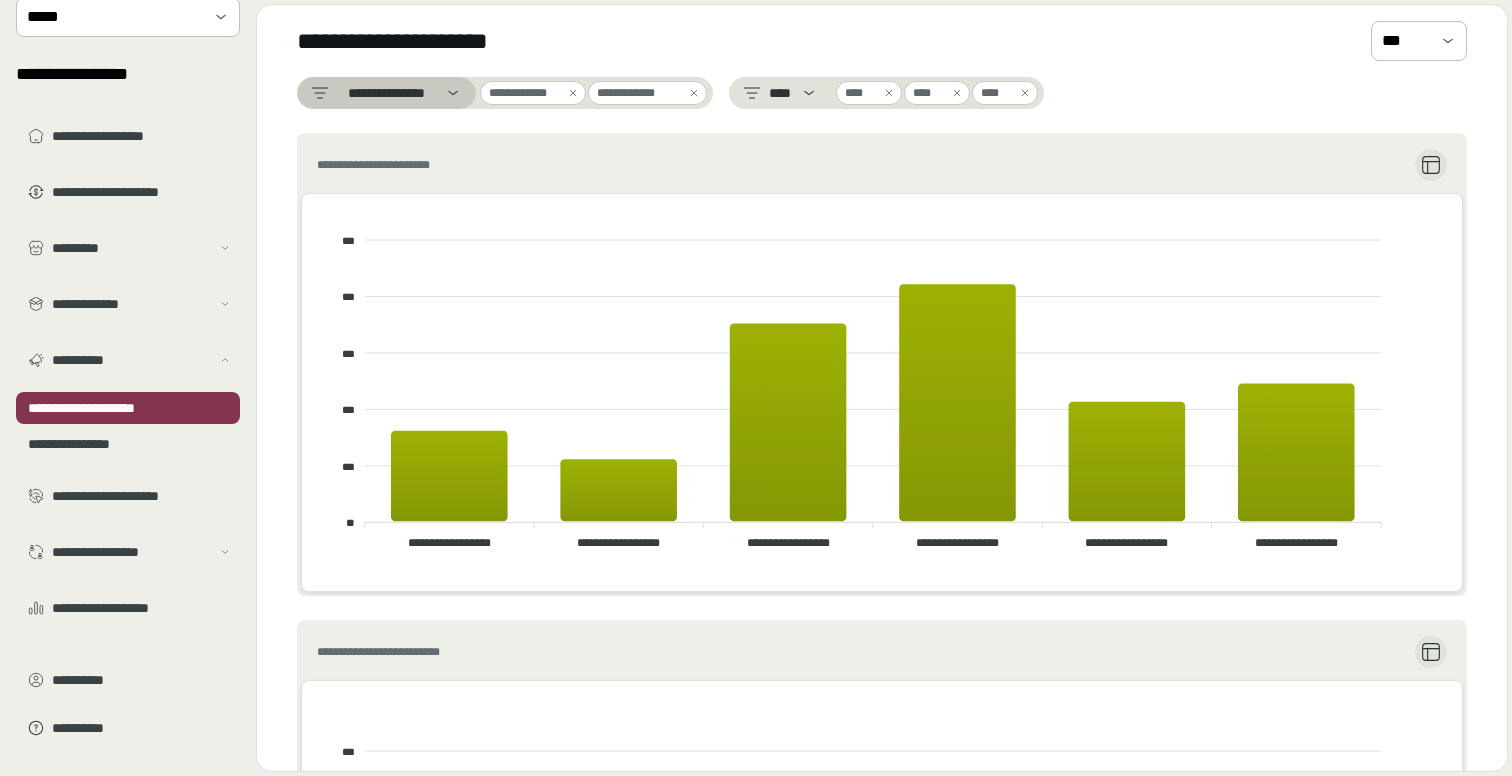 click 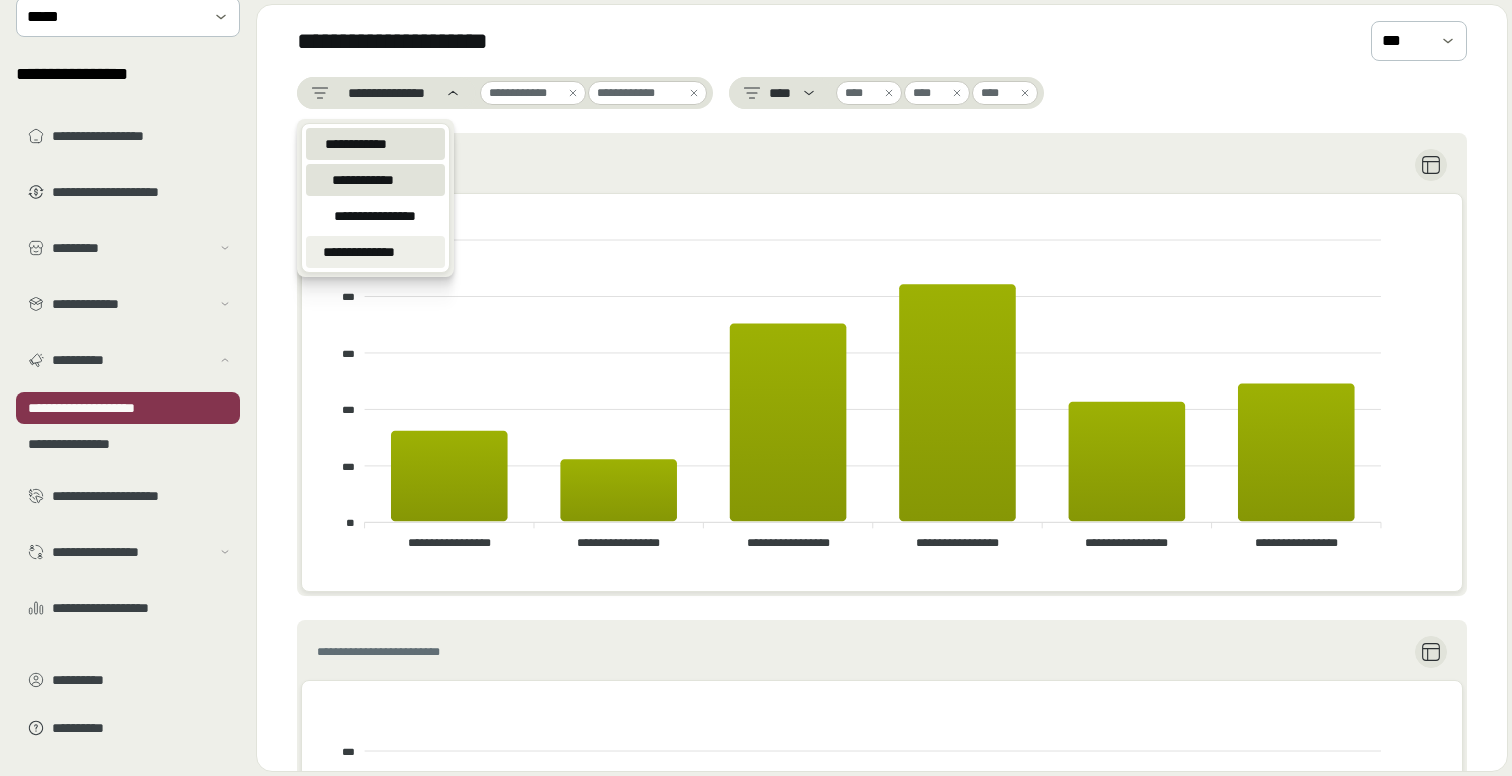 click on "**********" at bounding box center [359, 252] 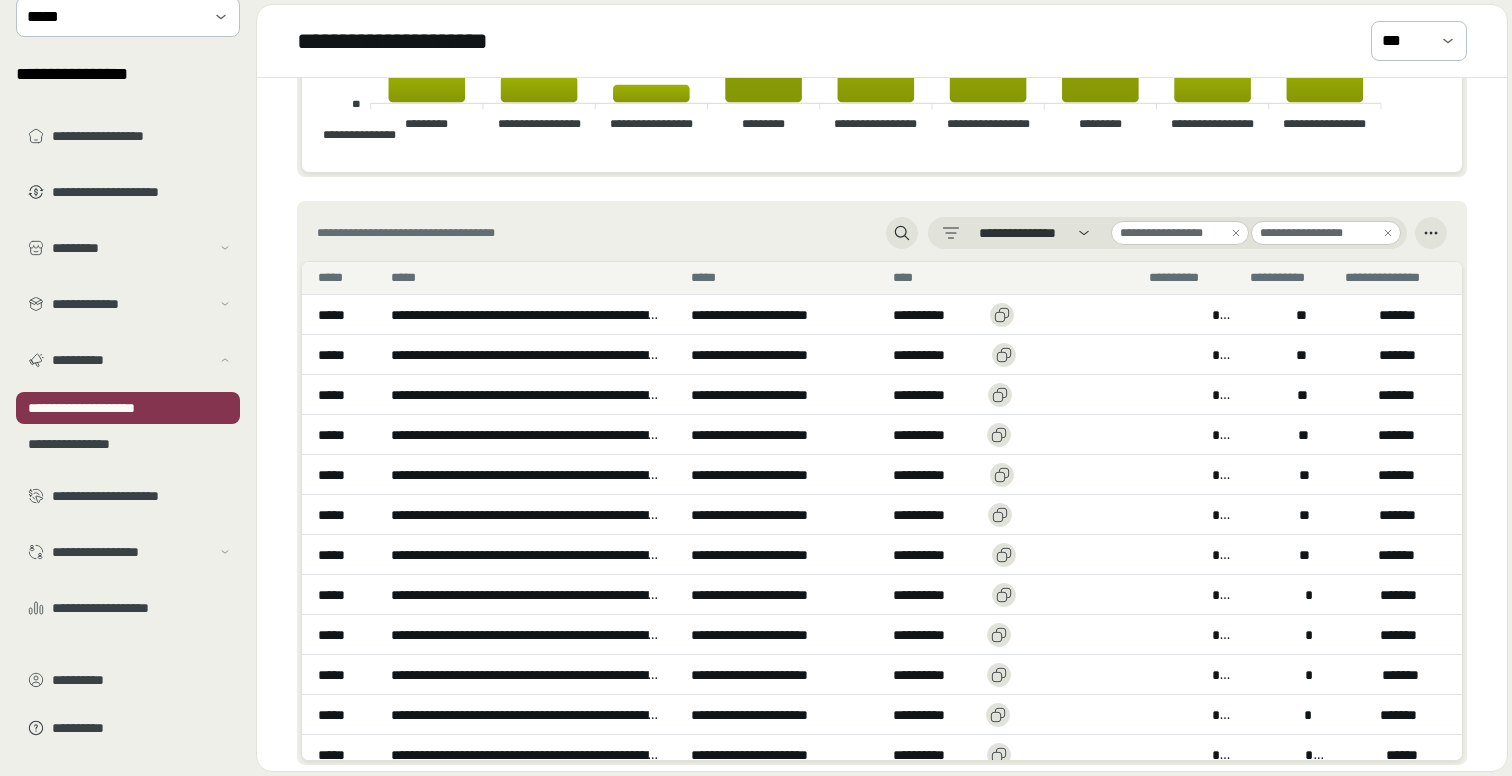 scroll, scrollTop: 940, scrollLeft: 0, axis: vertical 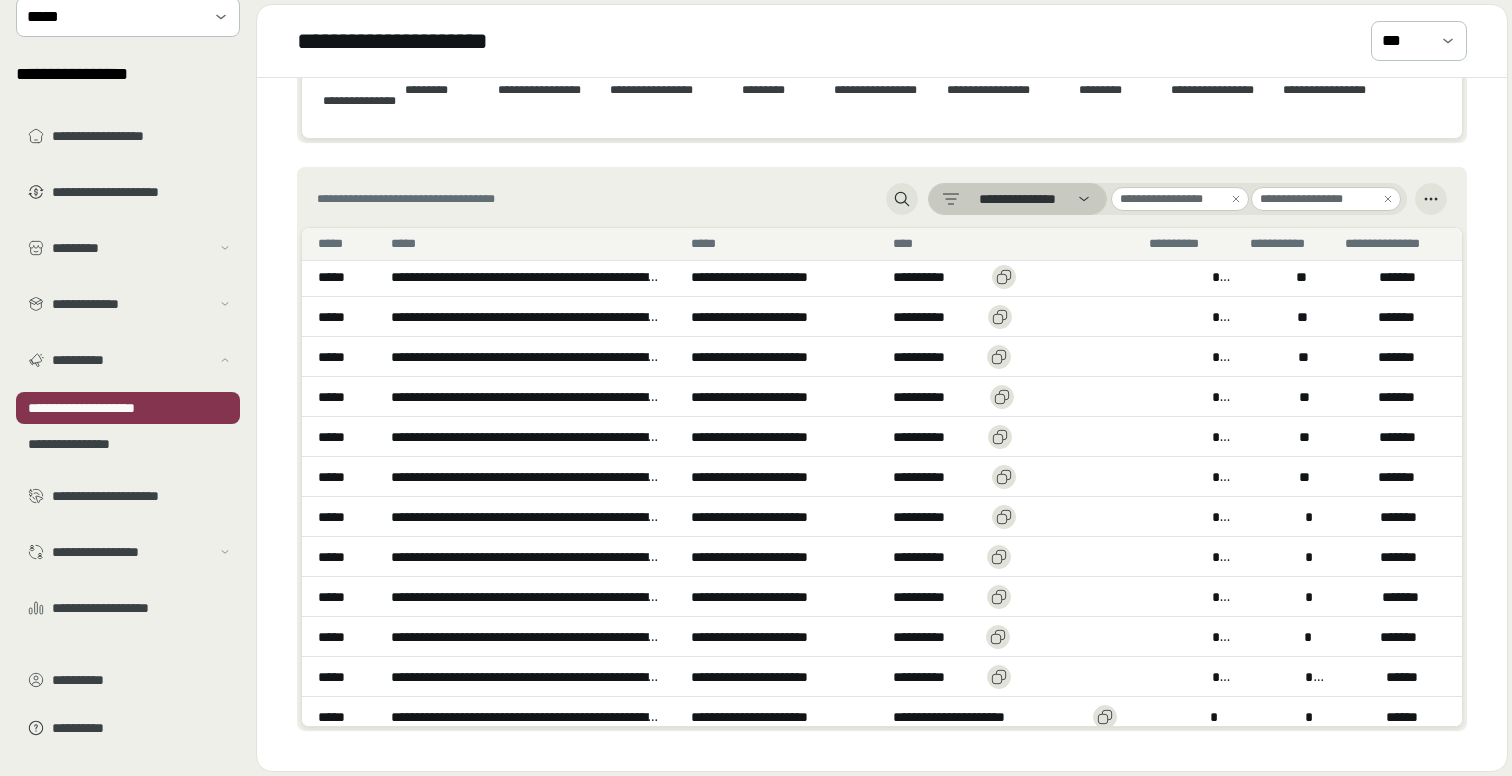click 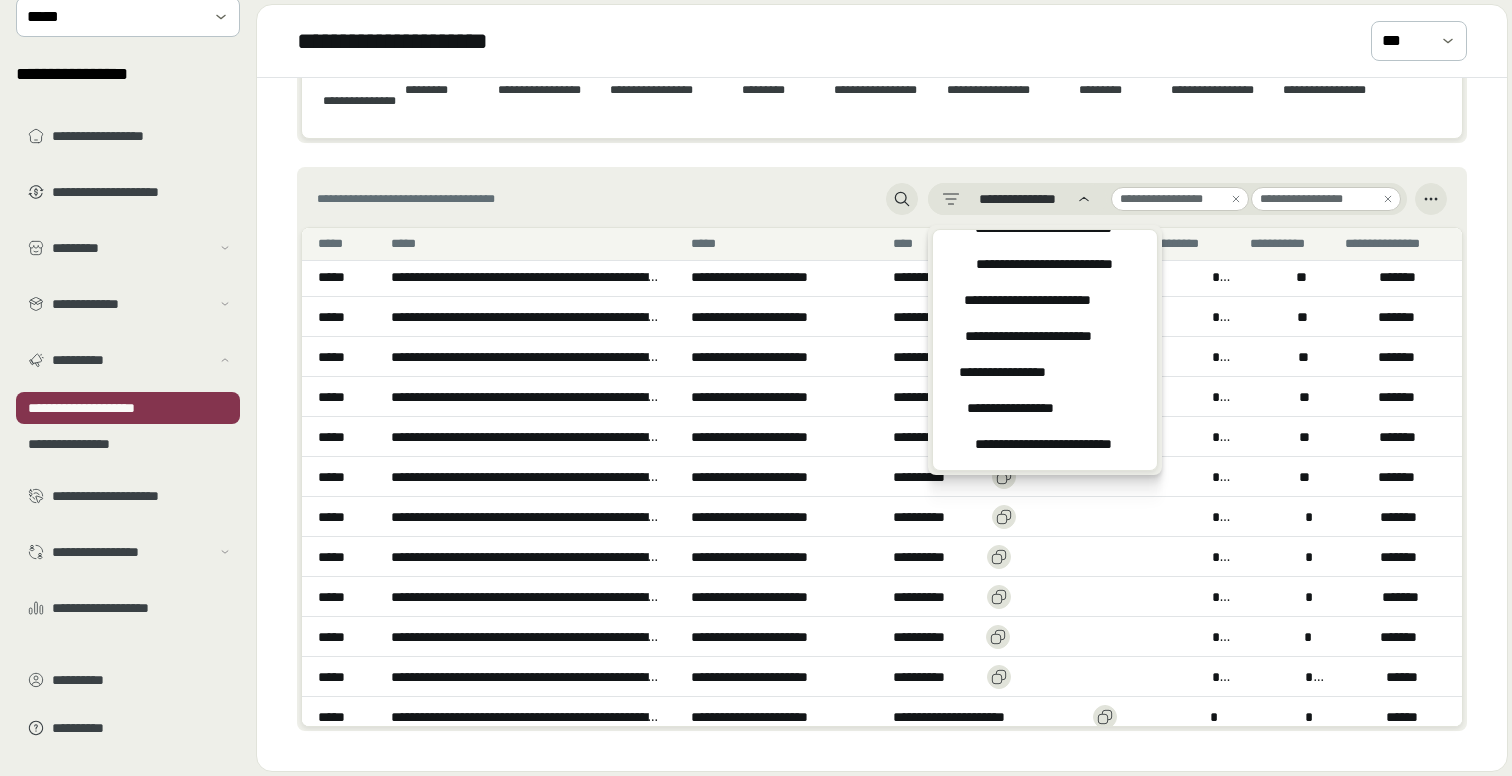 scroll, scrollTop: 119, scrollLeft: 0, axis: vertical 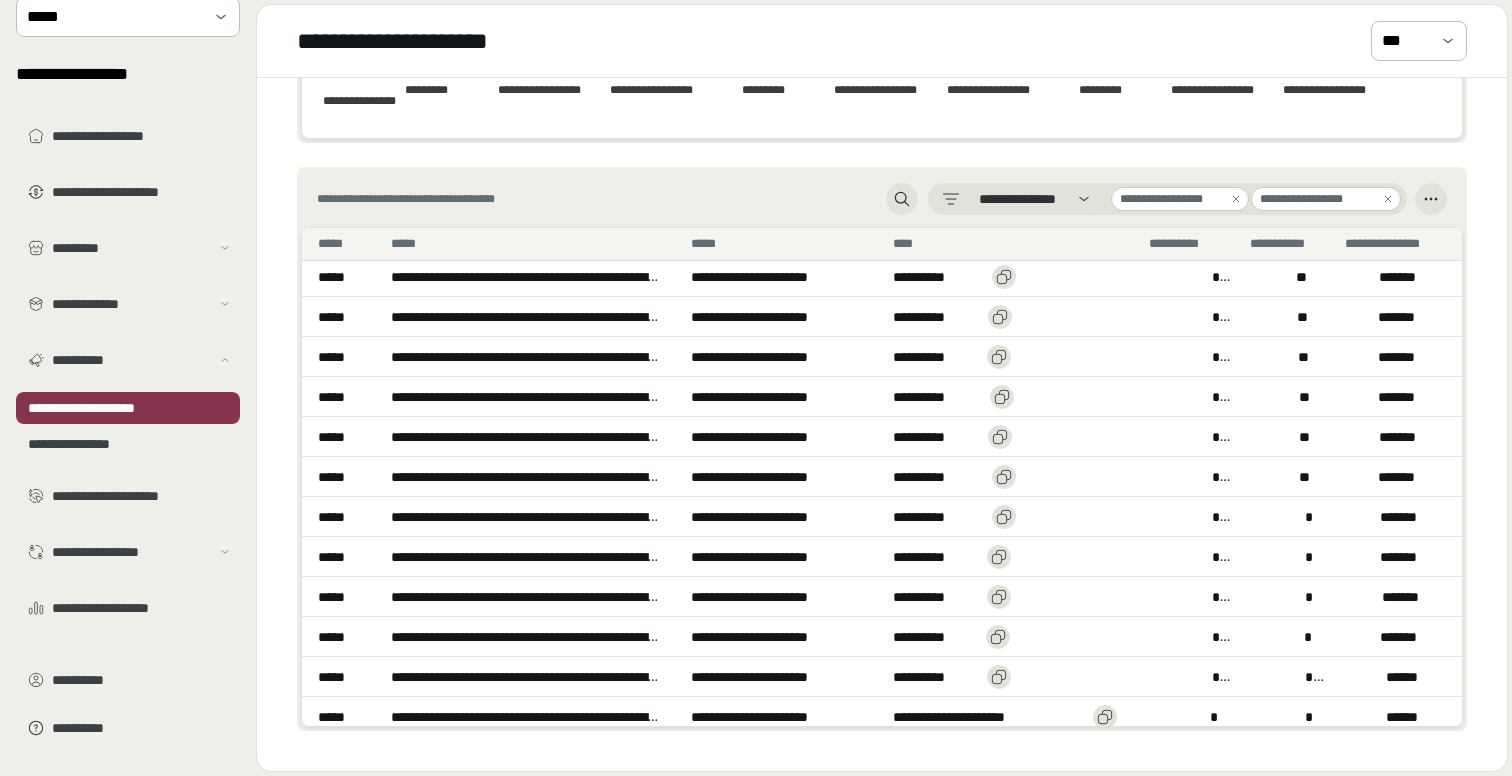 click on "**********" at bounding box center [882, -61] 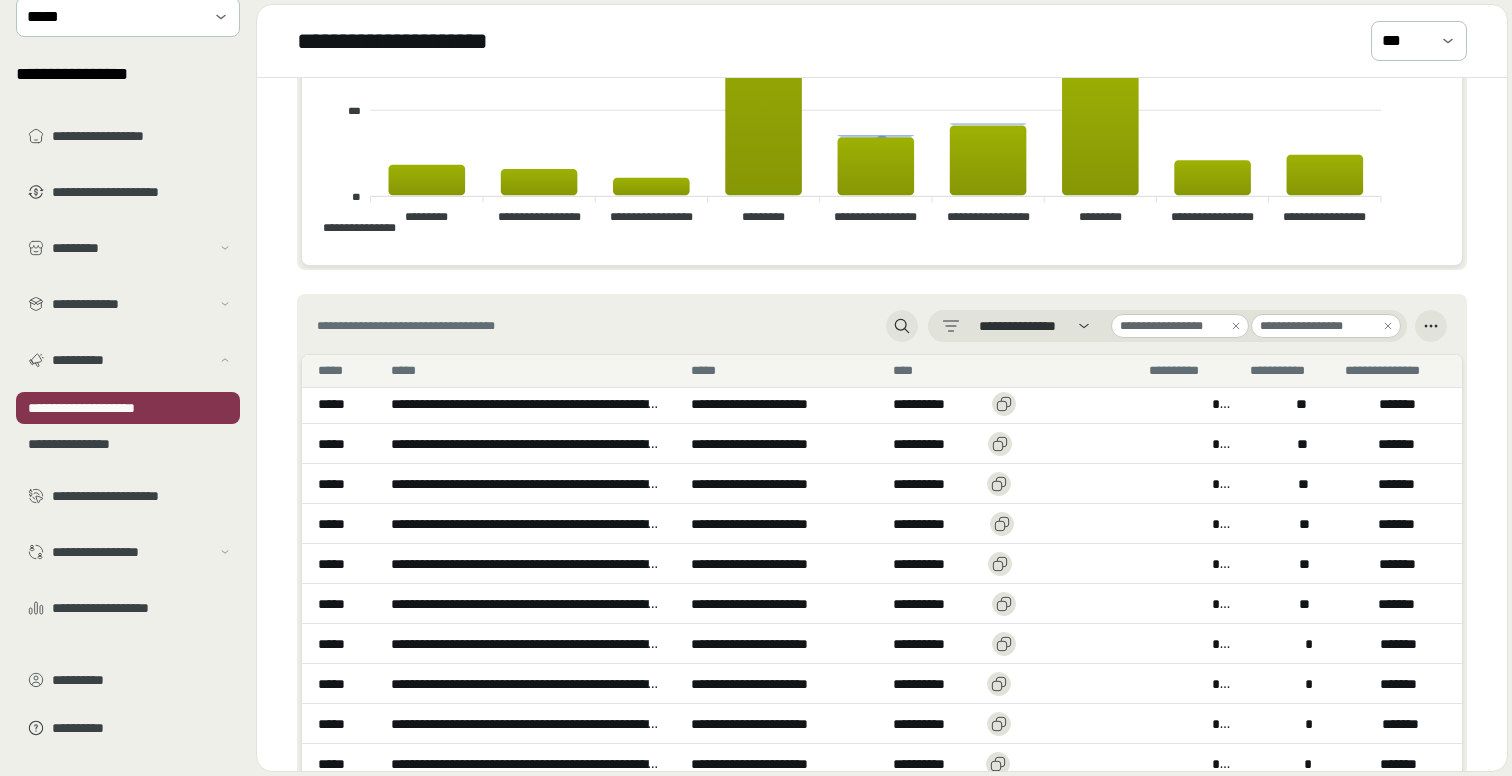 scroll, scrollTop: 940, scrollLeft: 0, axis: vertical 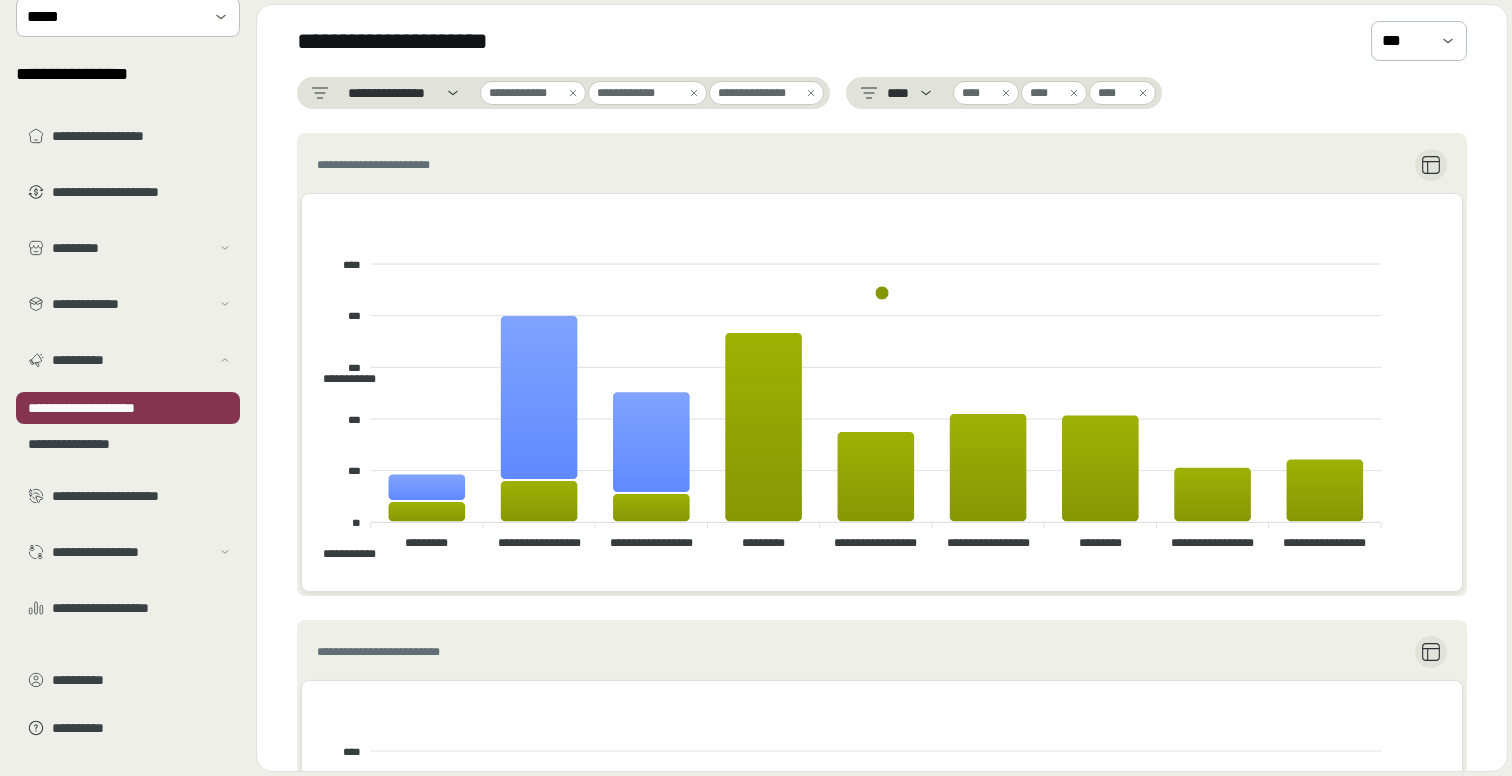 click 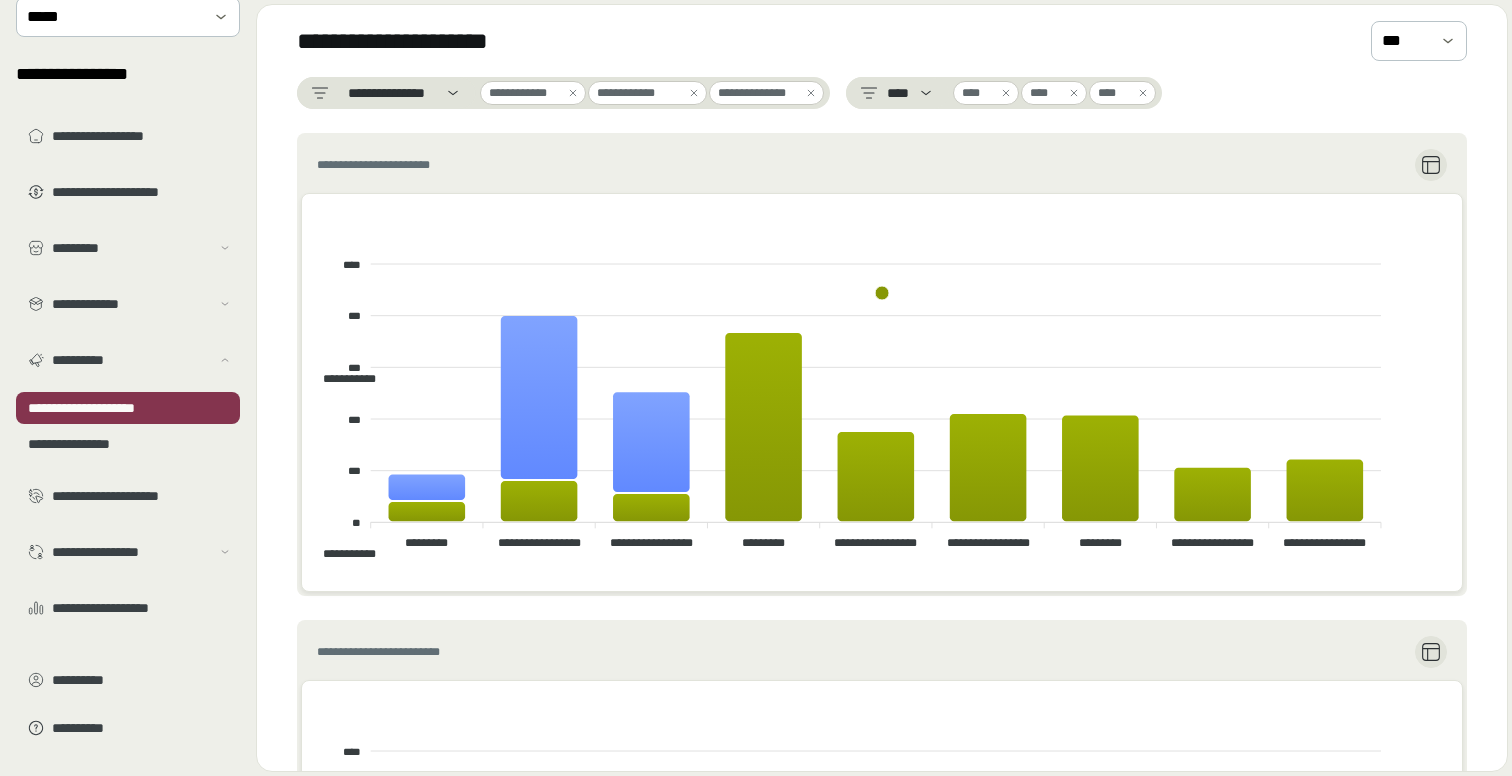 click 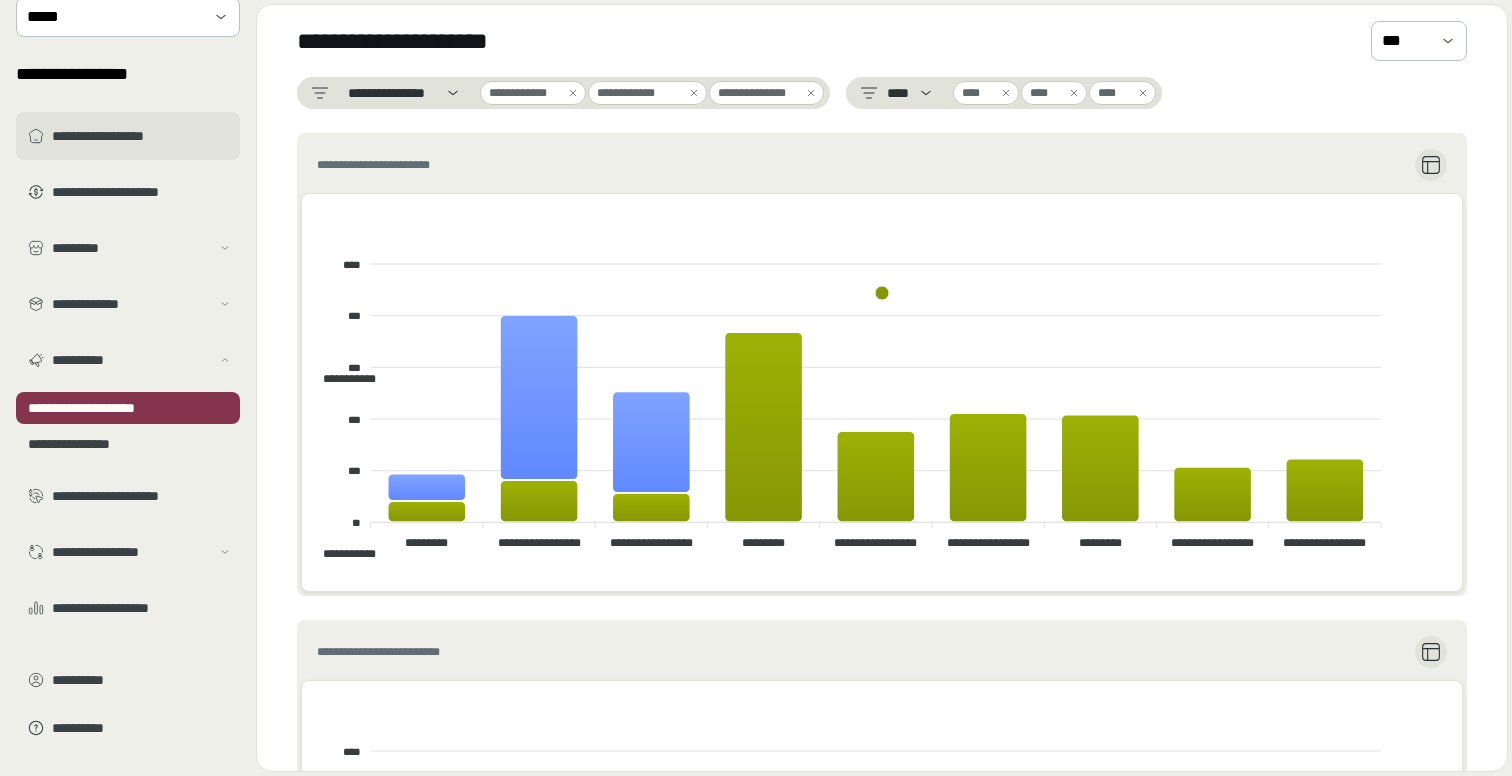 click on "**********" at bounding box center [128, 136] 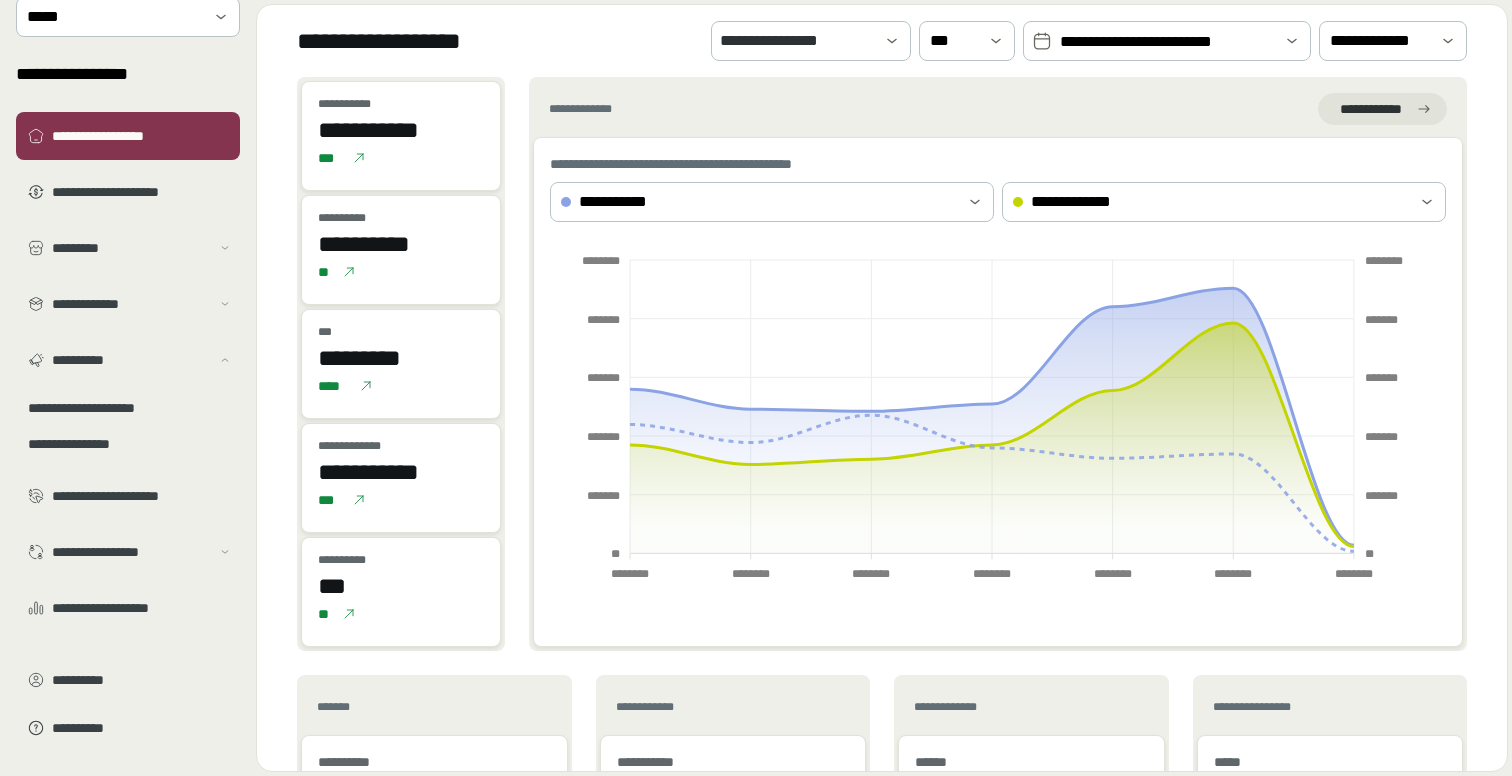 click on "**********" at bounding box center (128, 400) 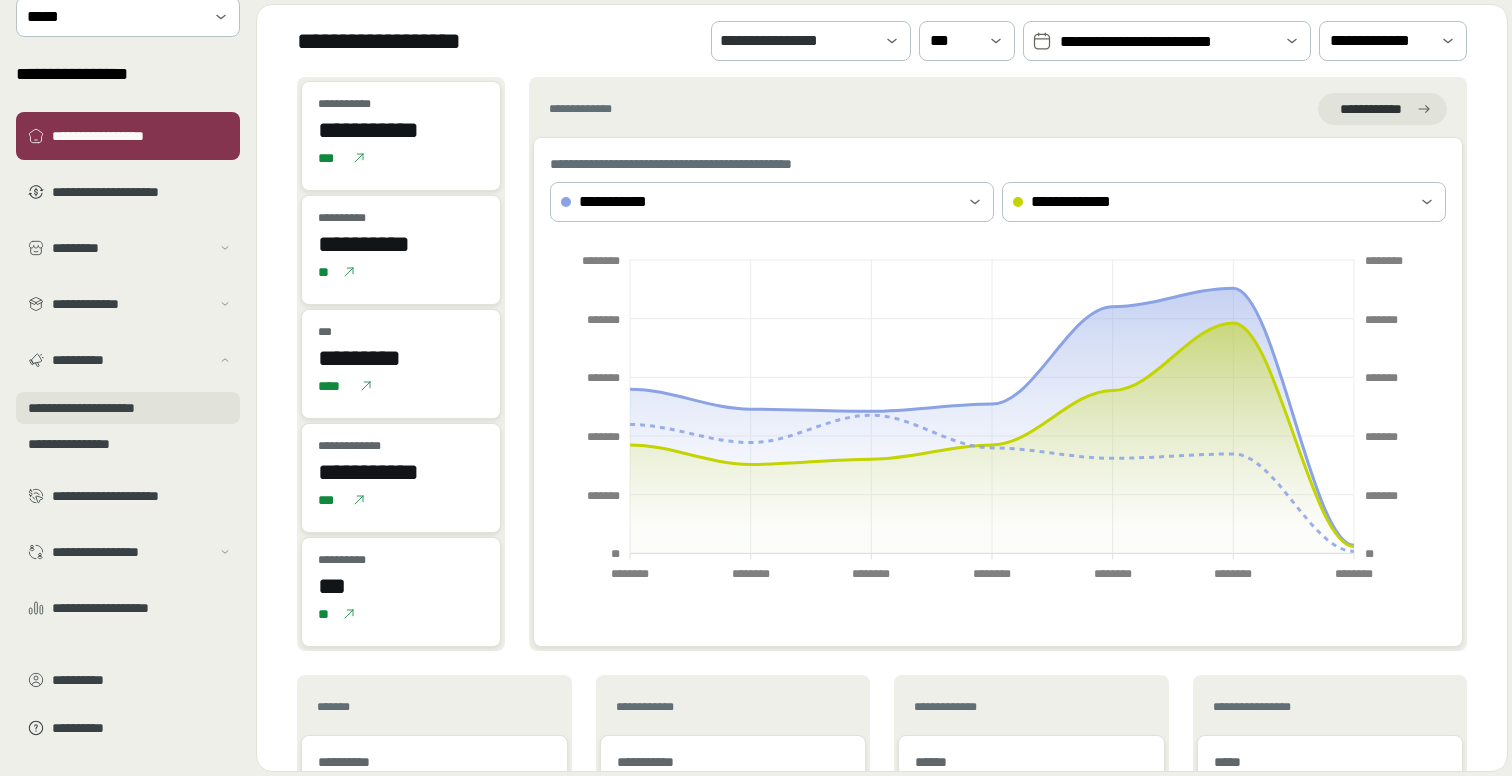 click on "**********" at bounding box center [128, 408] 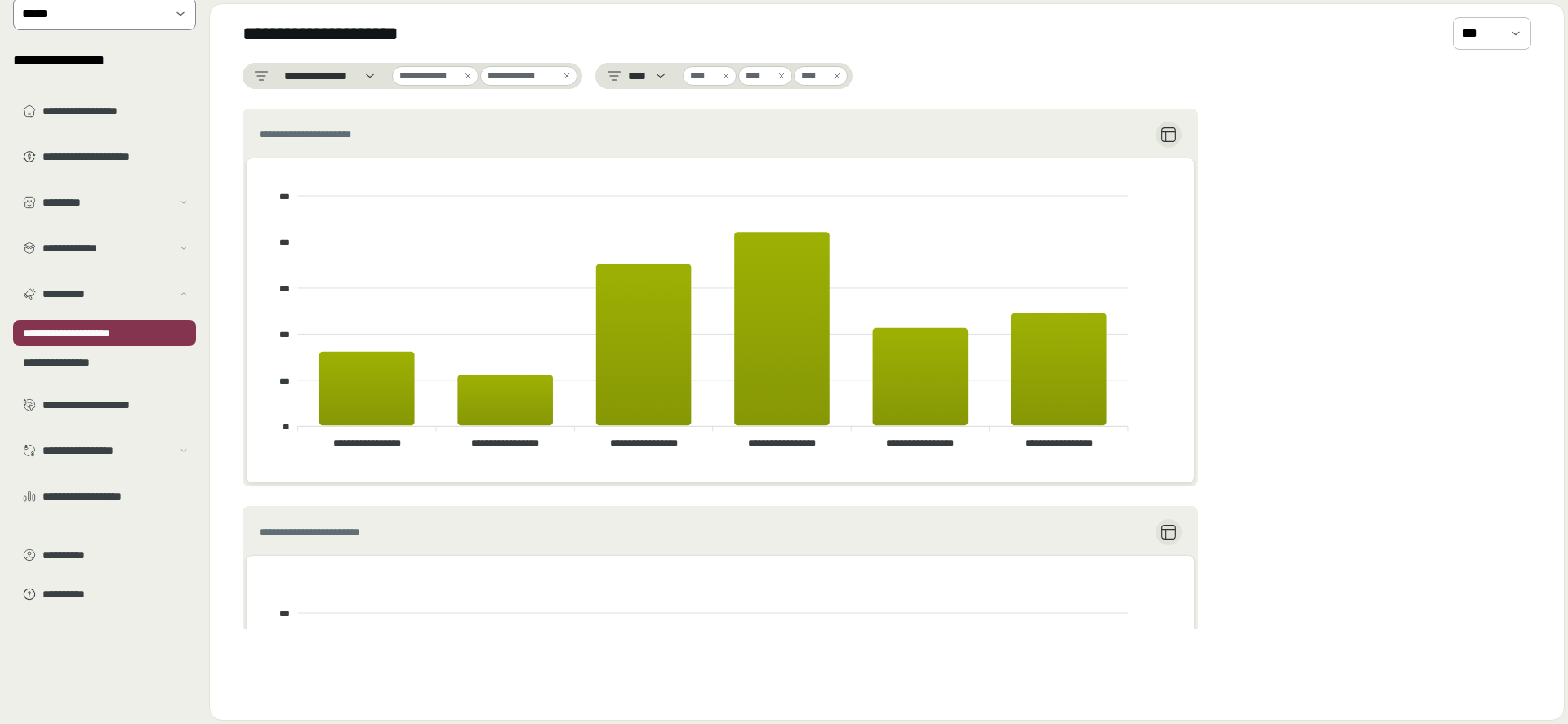scroll, scrollTop: 0, scrollLeft: 0, axis: both 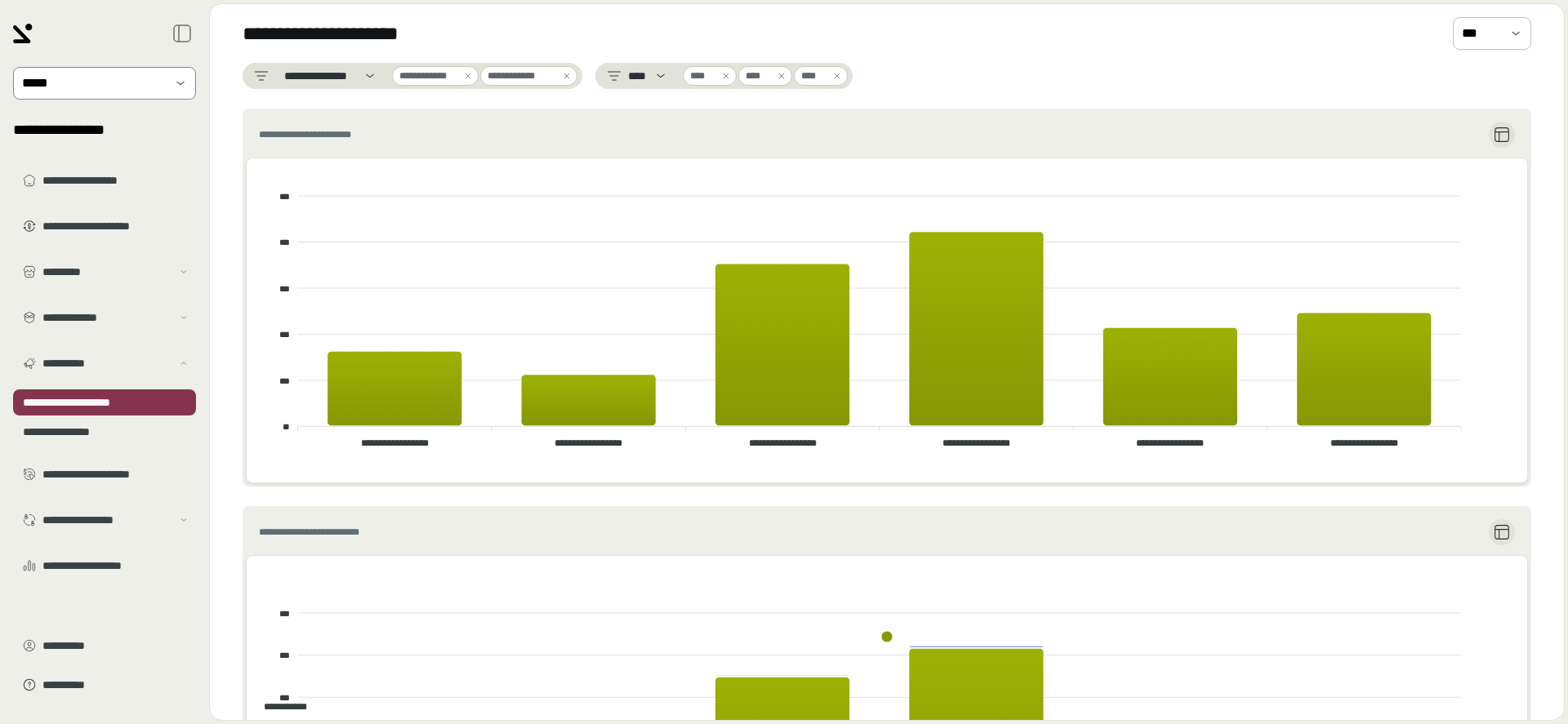 click at bounding box center (184, 83) 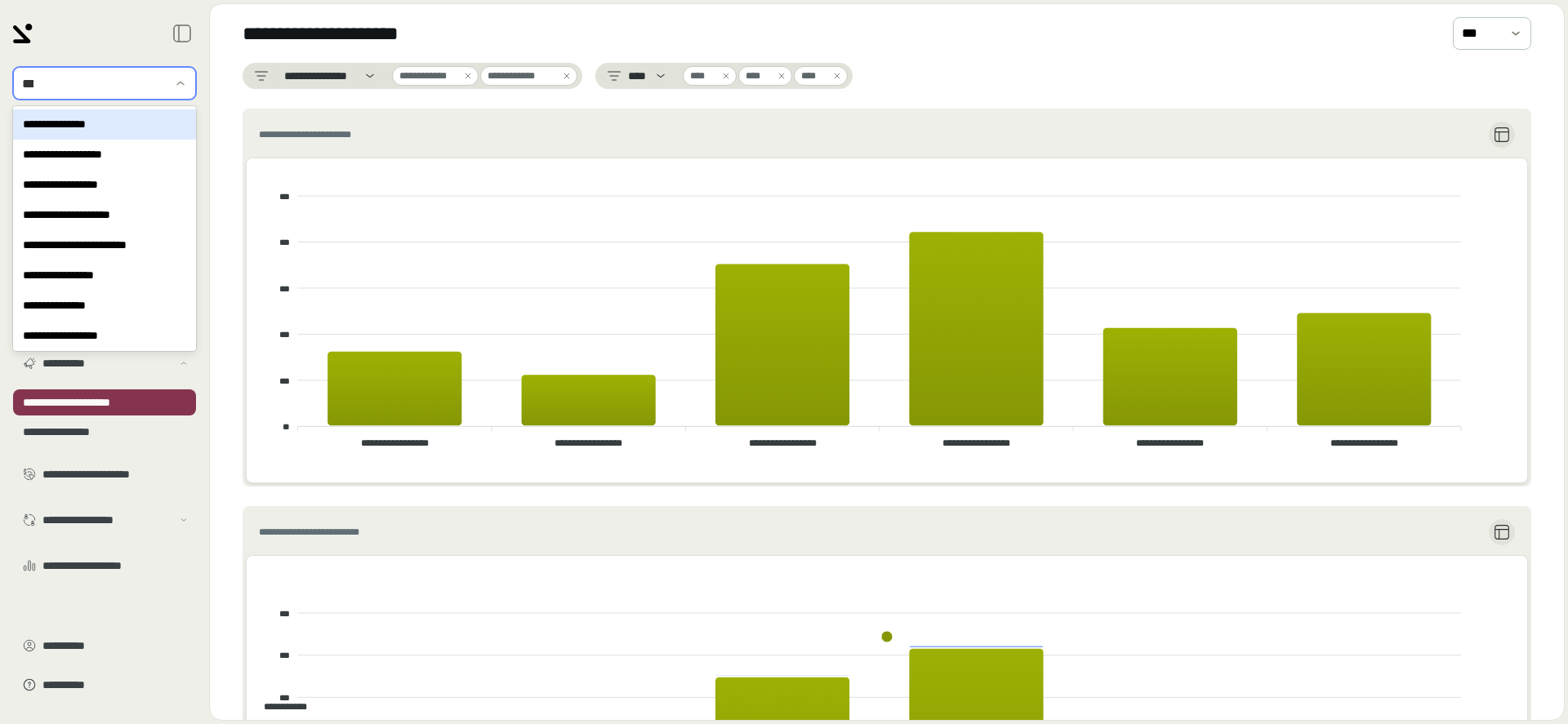 type on "****" 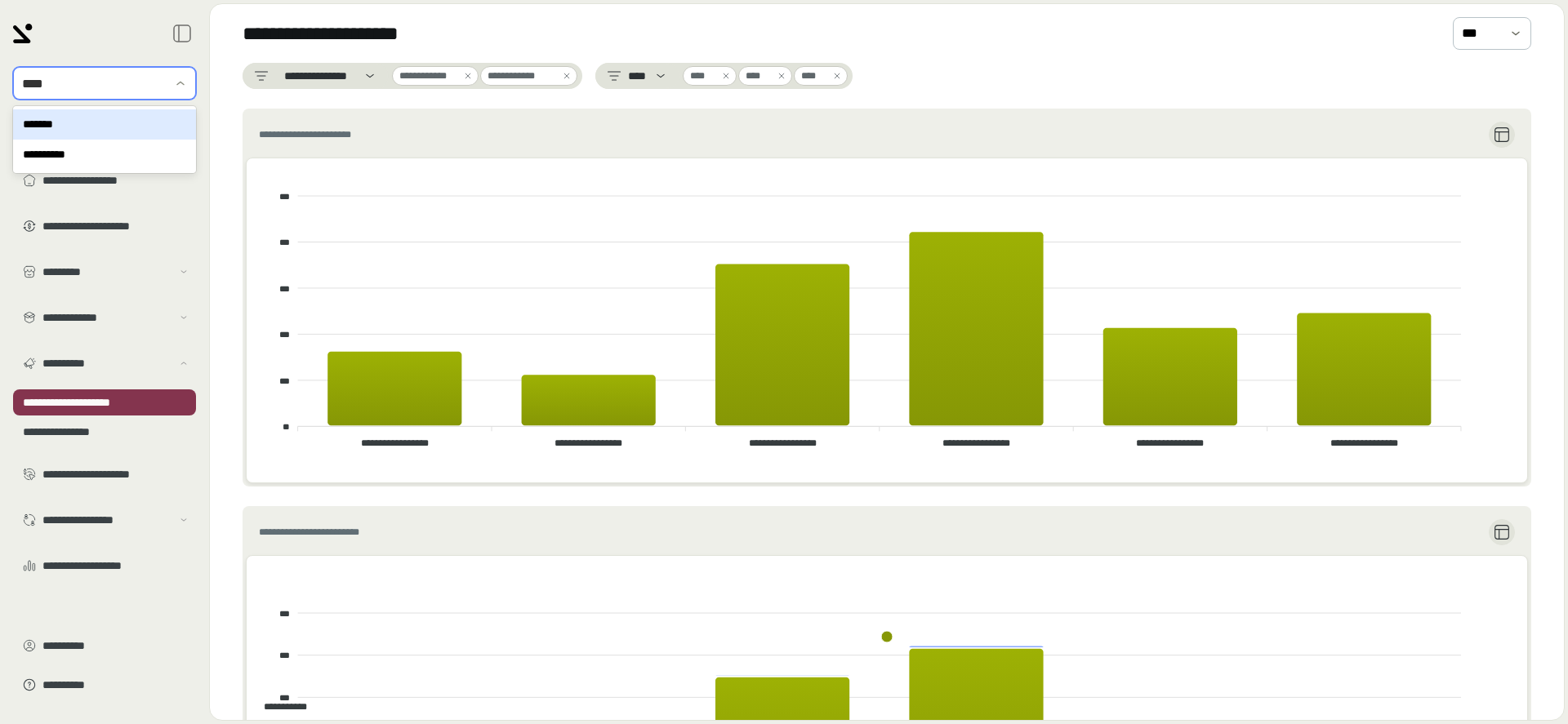 type 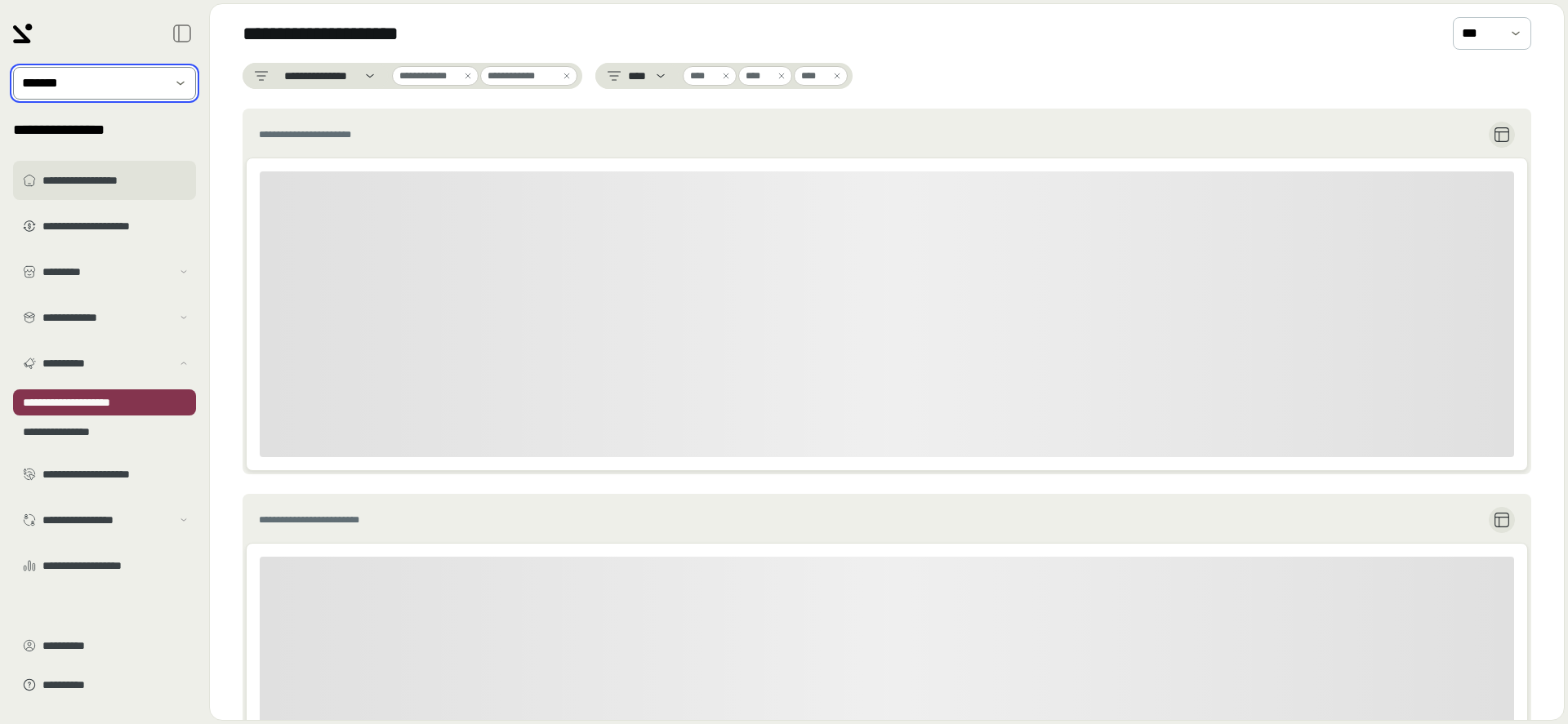 click on "**********" at bounding box center [116, 180] 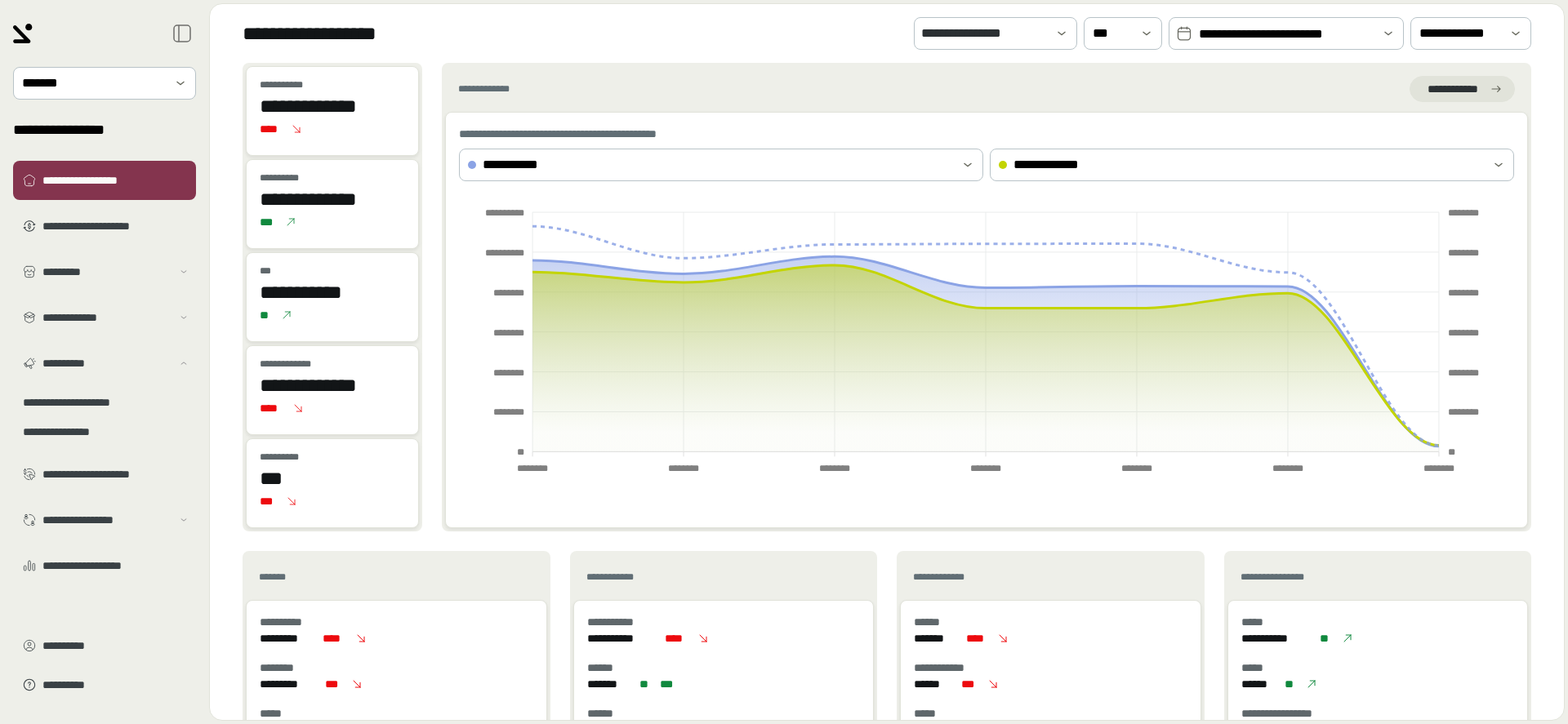 click on "**********" at bounding box center (1286, 33) 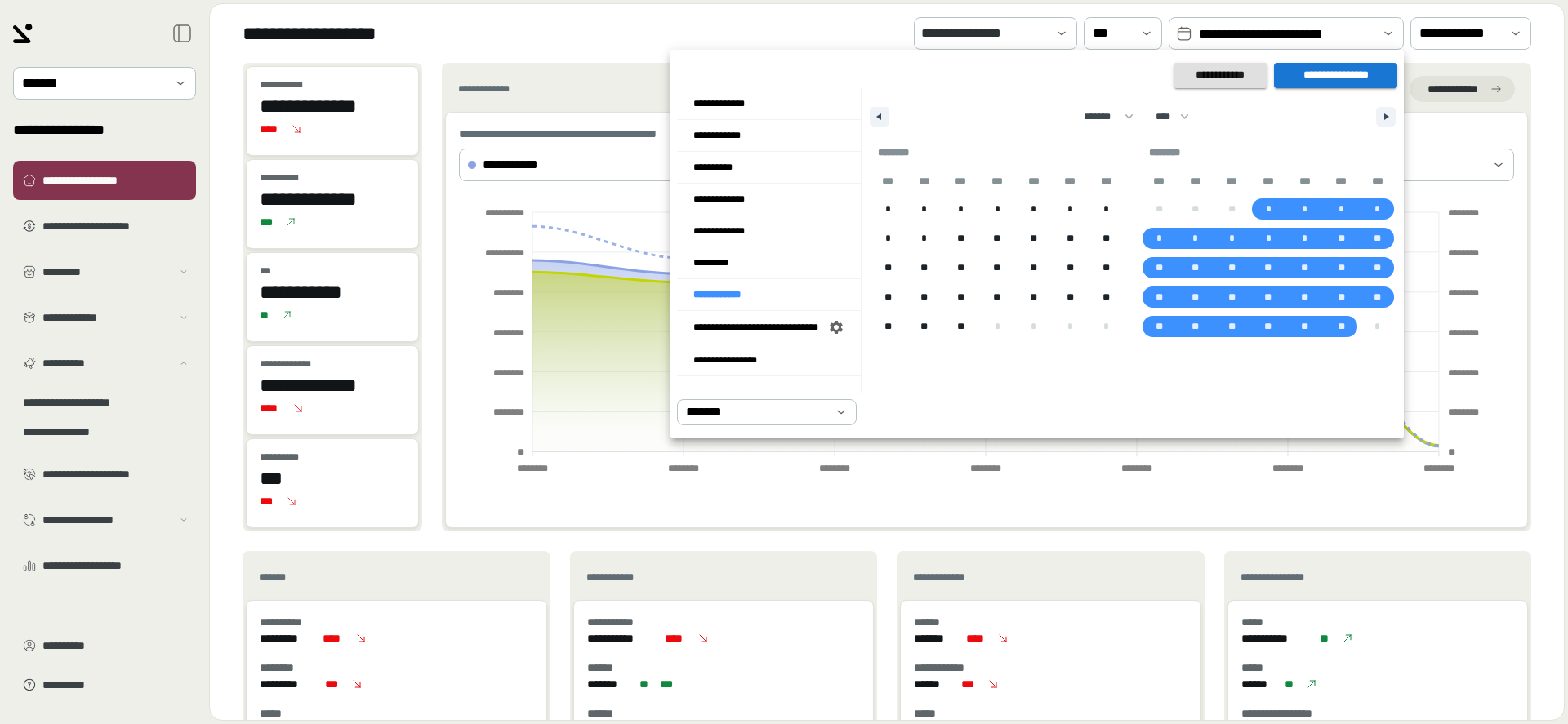 click at bounding box center (784, 362) 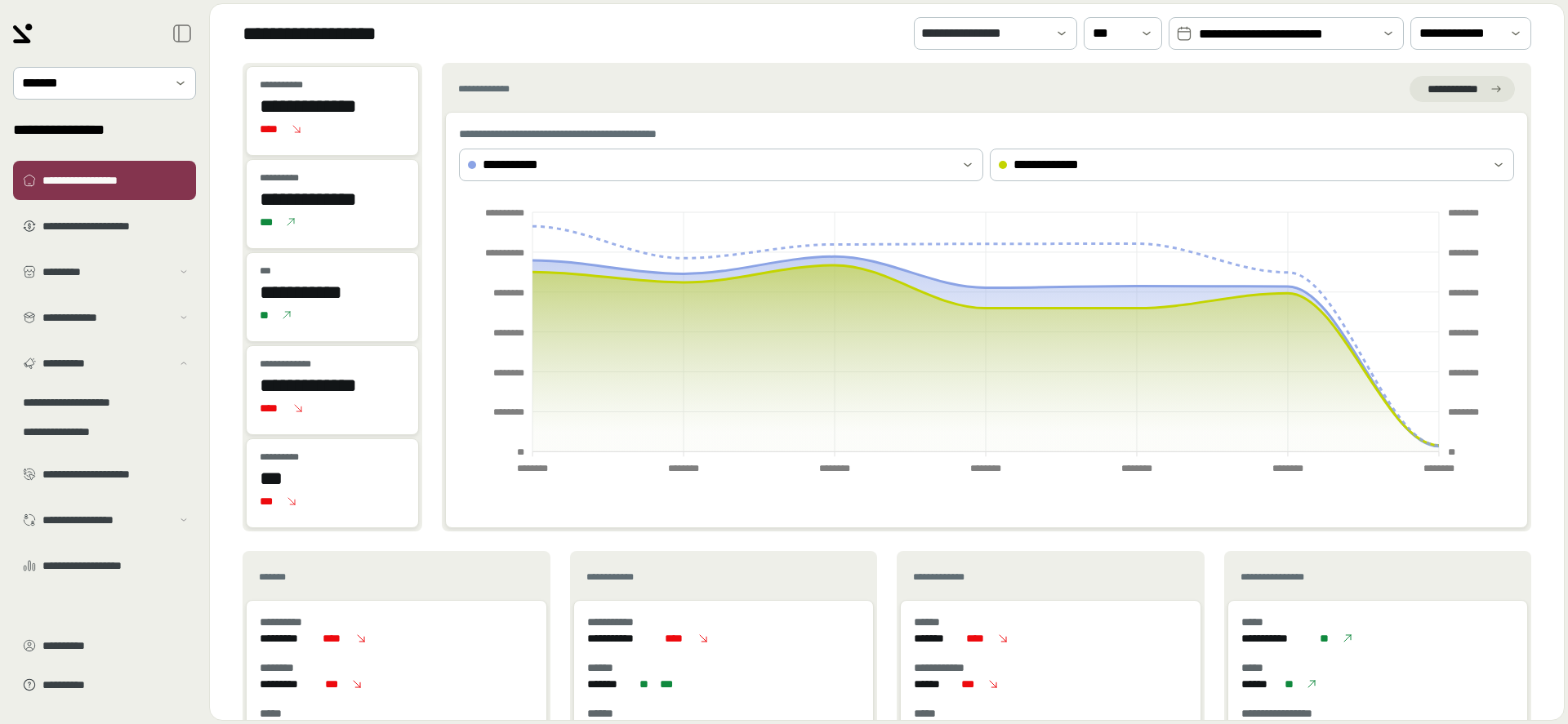 click on "**********" at bounding box center (1286, 34) 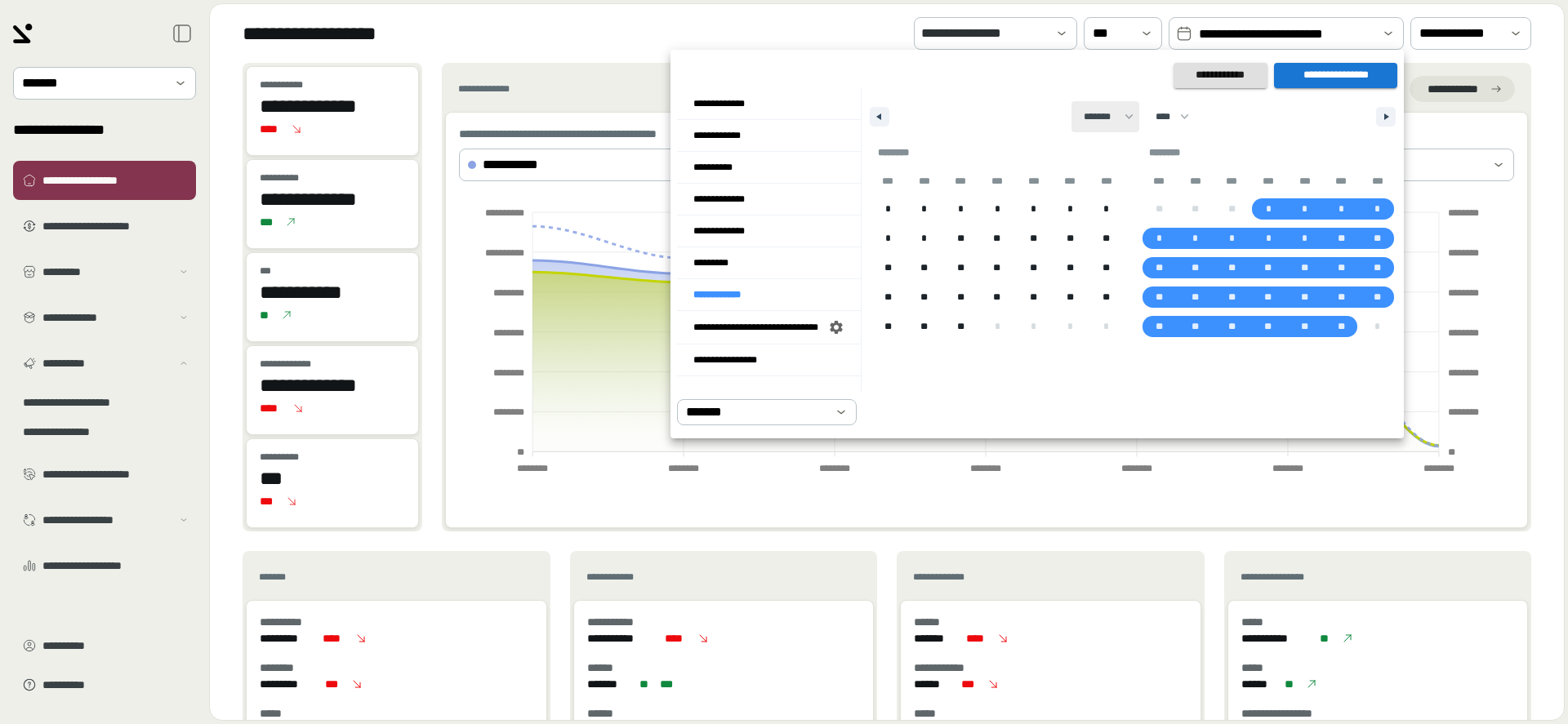 drag, startPoint x: 708, startPoint y: 136, endPoint x: 1071, endPoint y: 107, distance: 364.15656 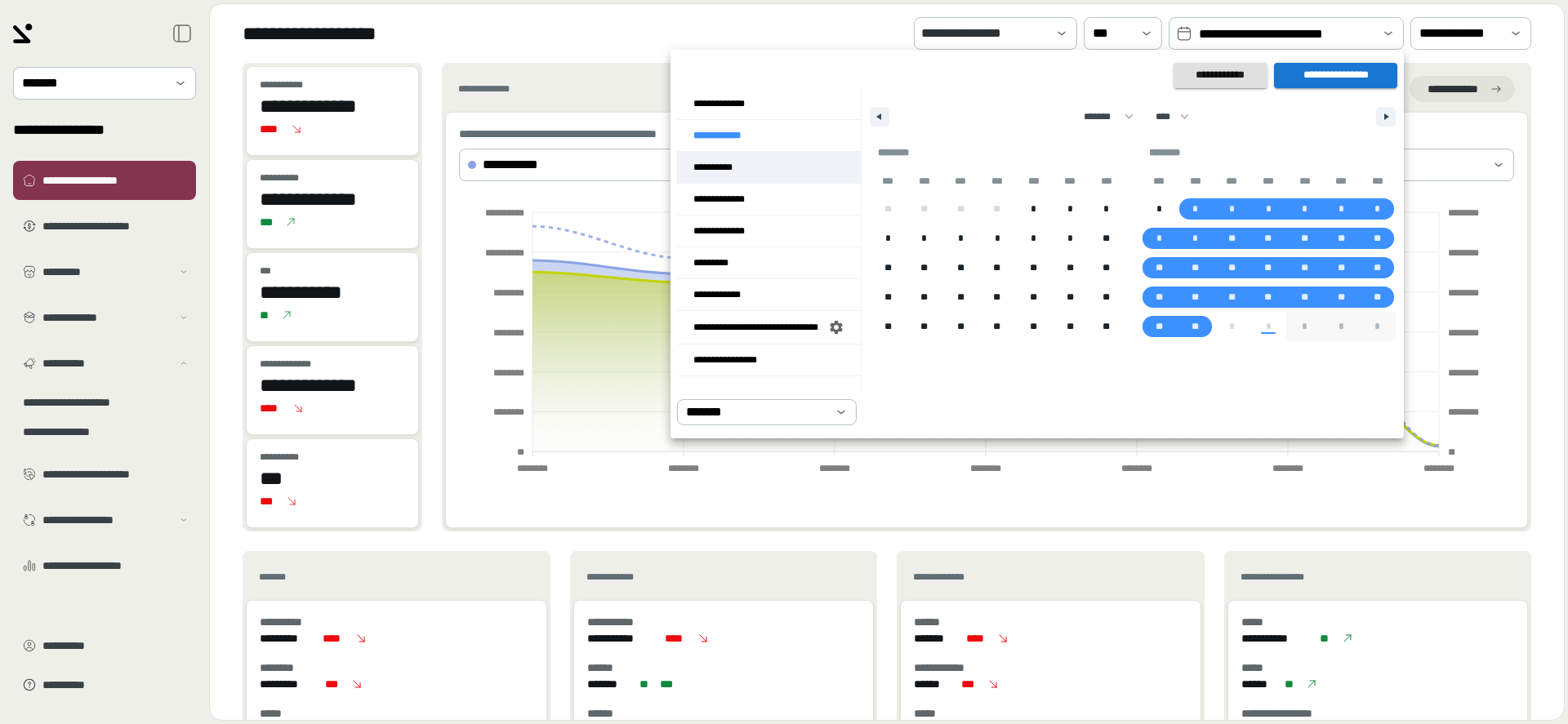 drag, startPoint x: 1361, startPoint y: 76, endPoint x: 791, endPoint y: 173, distance: 578.1946 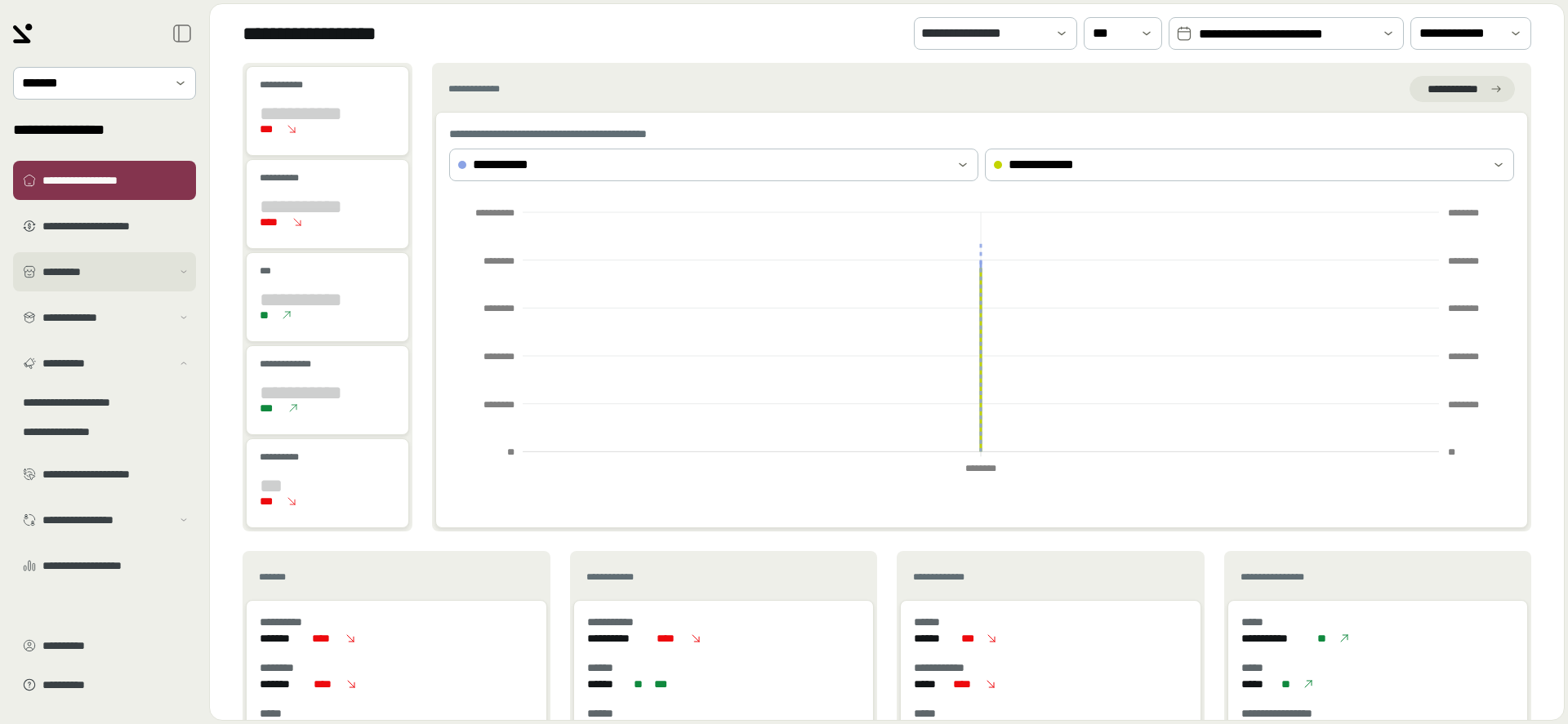 click on "*********" at bounding box center (107, 272) 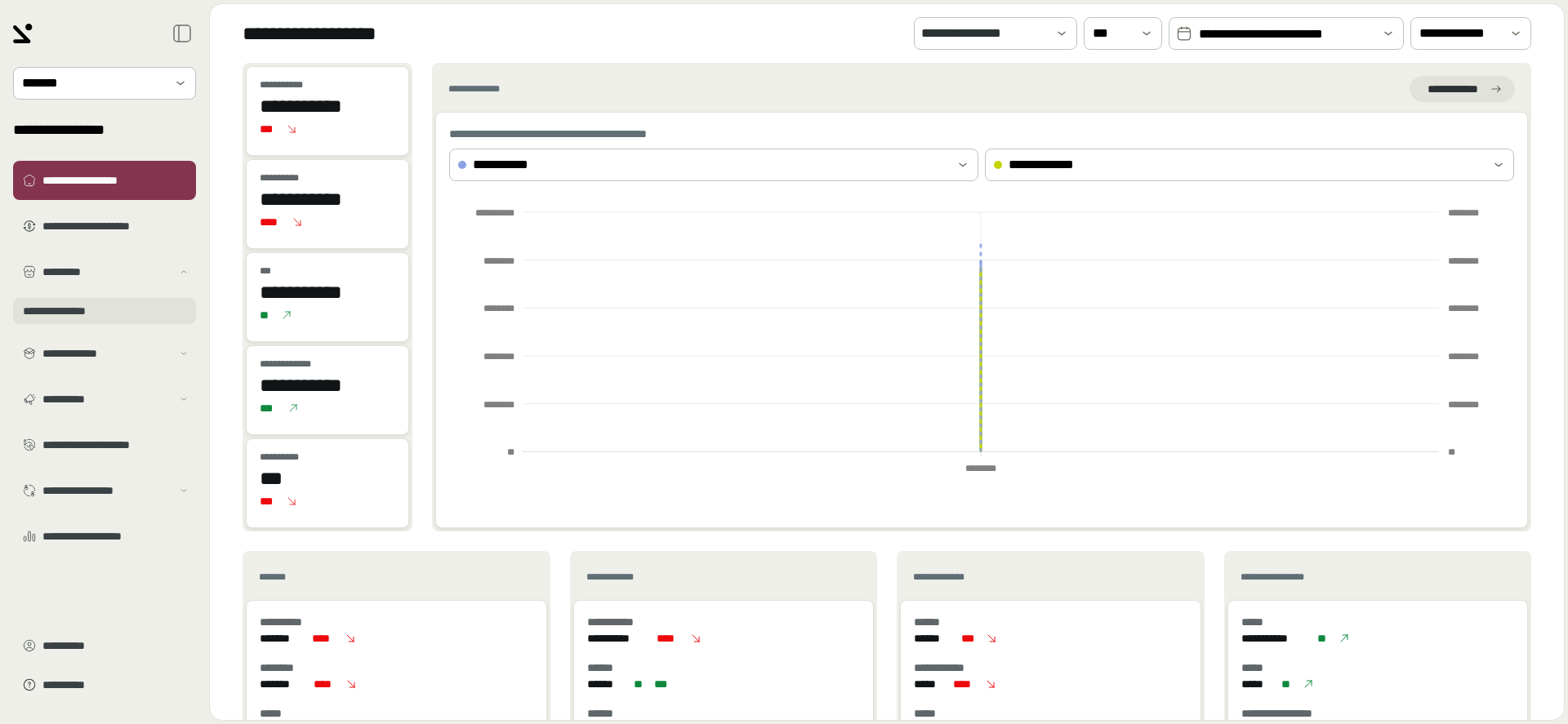 click on "**********" at bounding box center (105, 311) 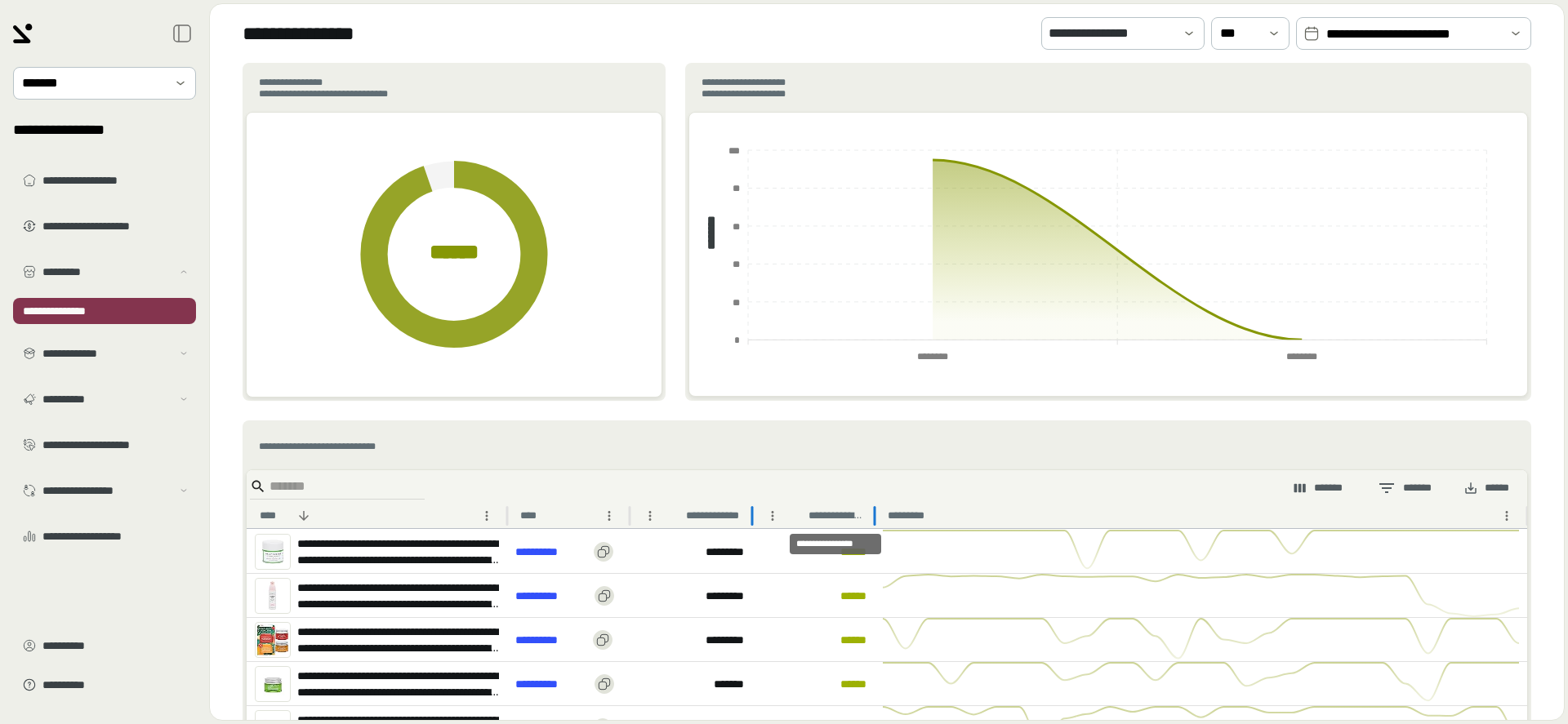 click on "**********" at bounding box center (835, 516) 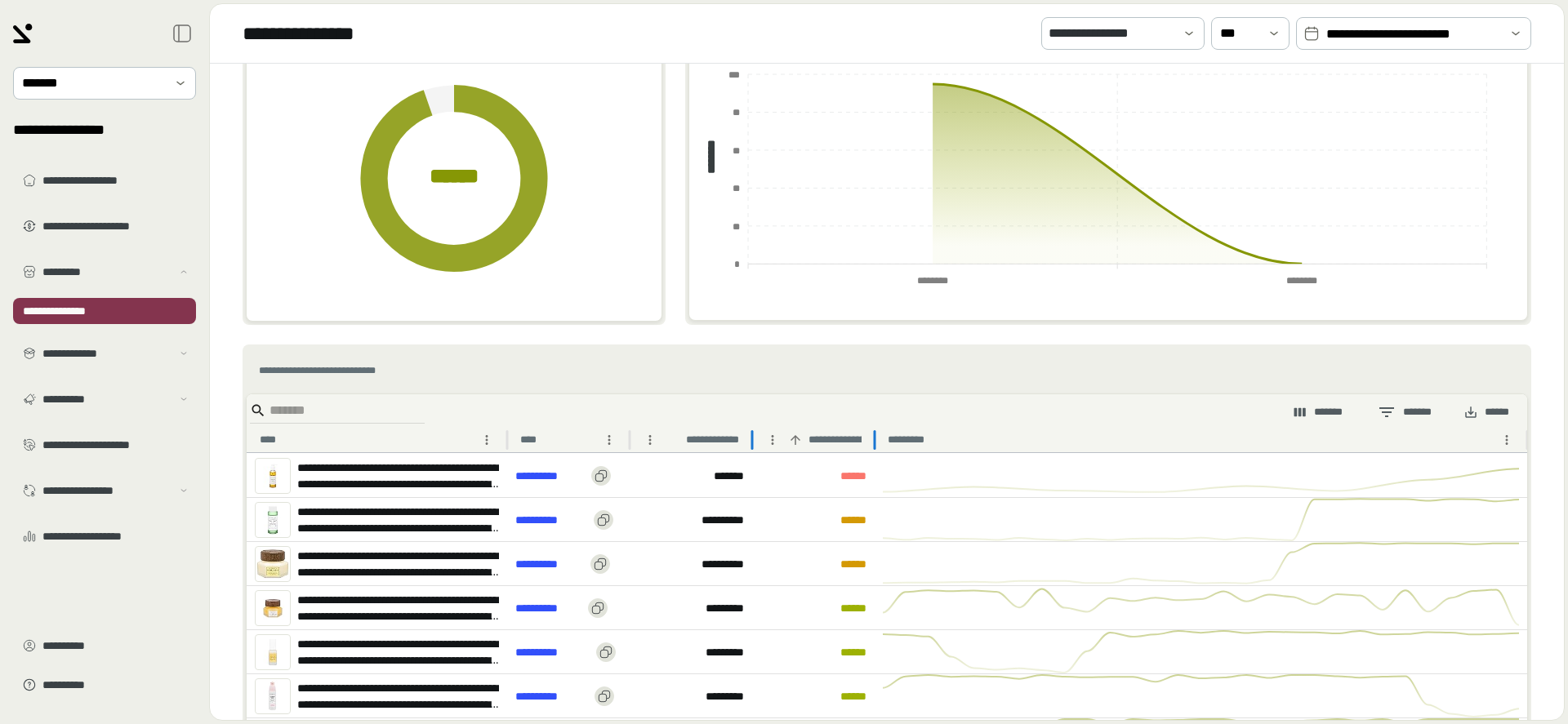 scroll, scrollTop: 144, scrollLeft: 0, axis: vertical 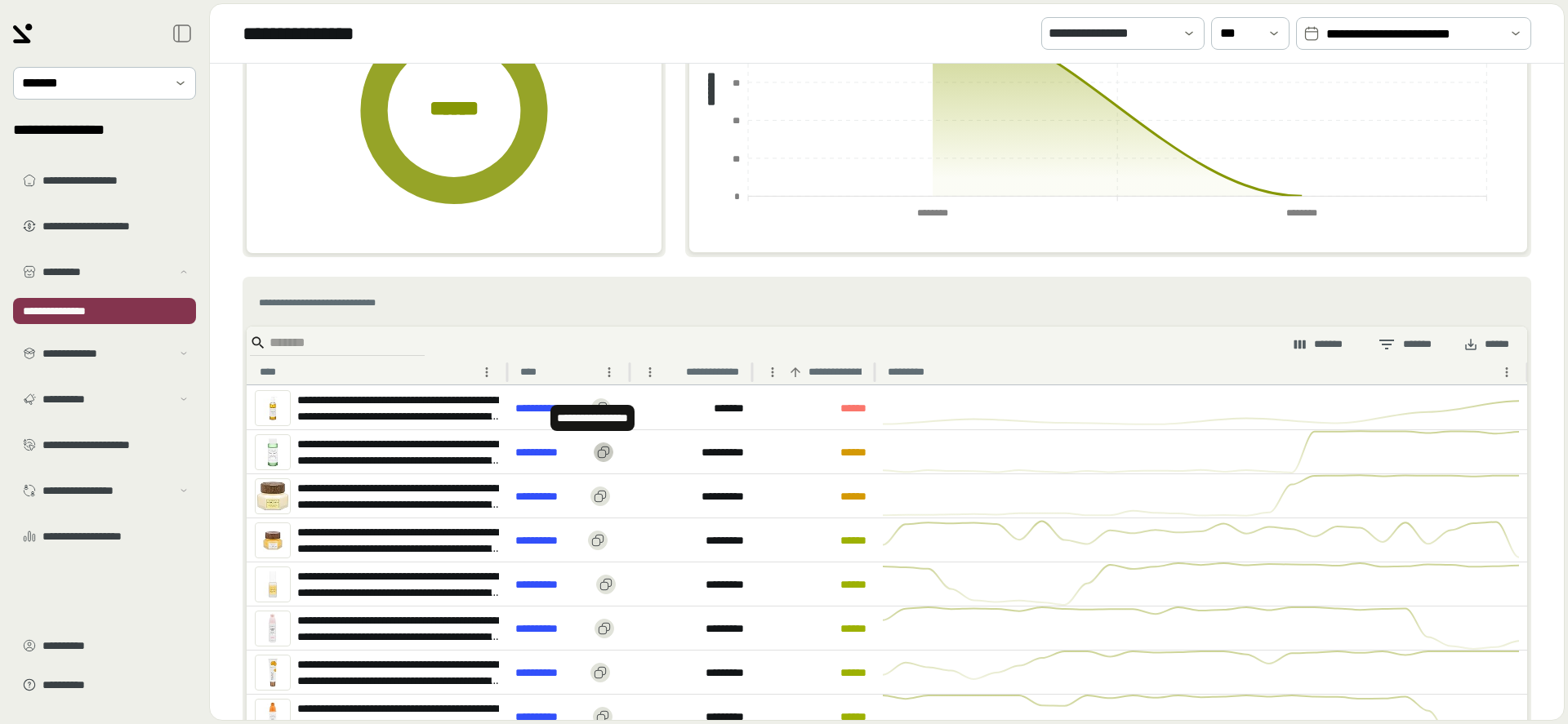 click 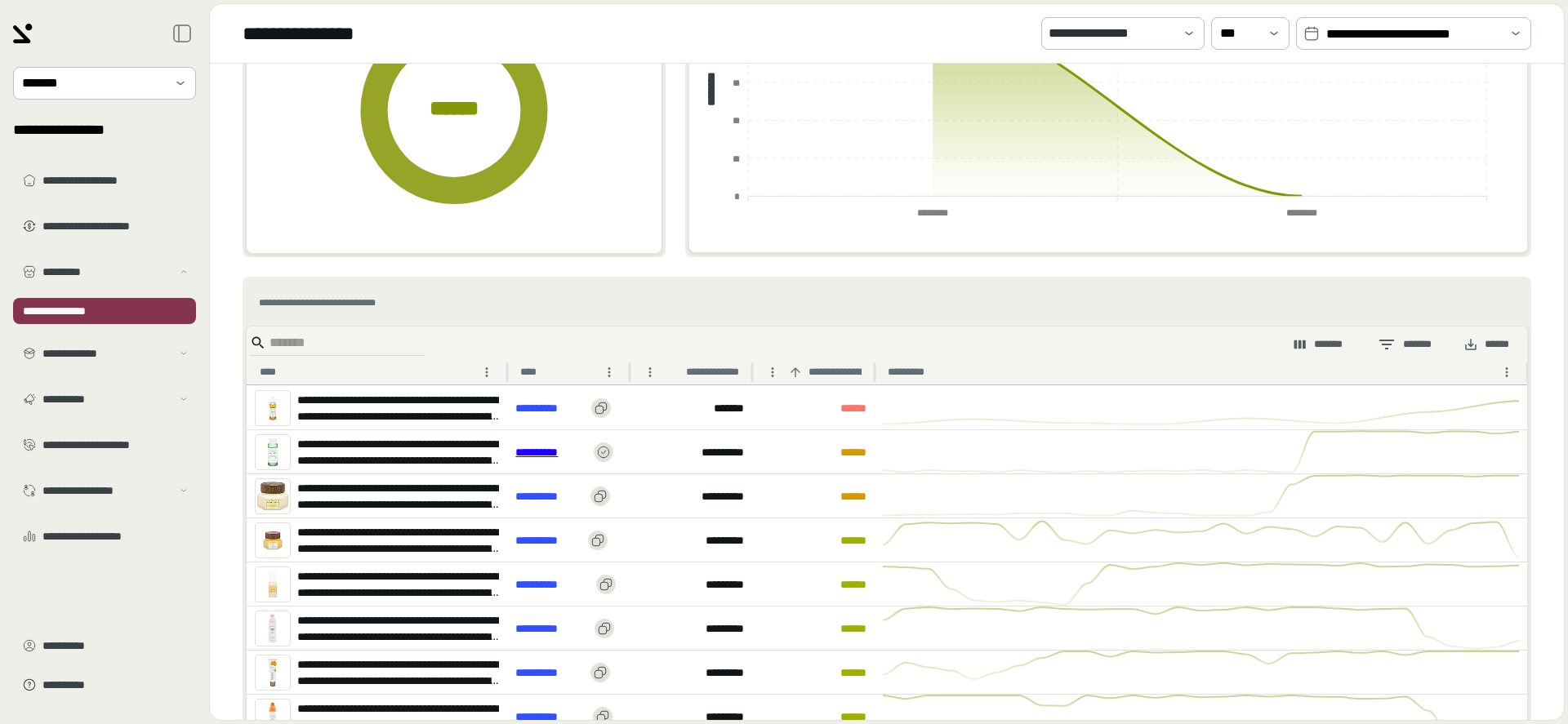 click on "**********" at bounding box center (550, 452) 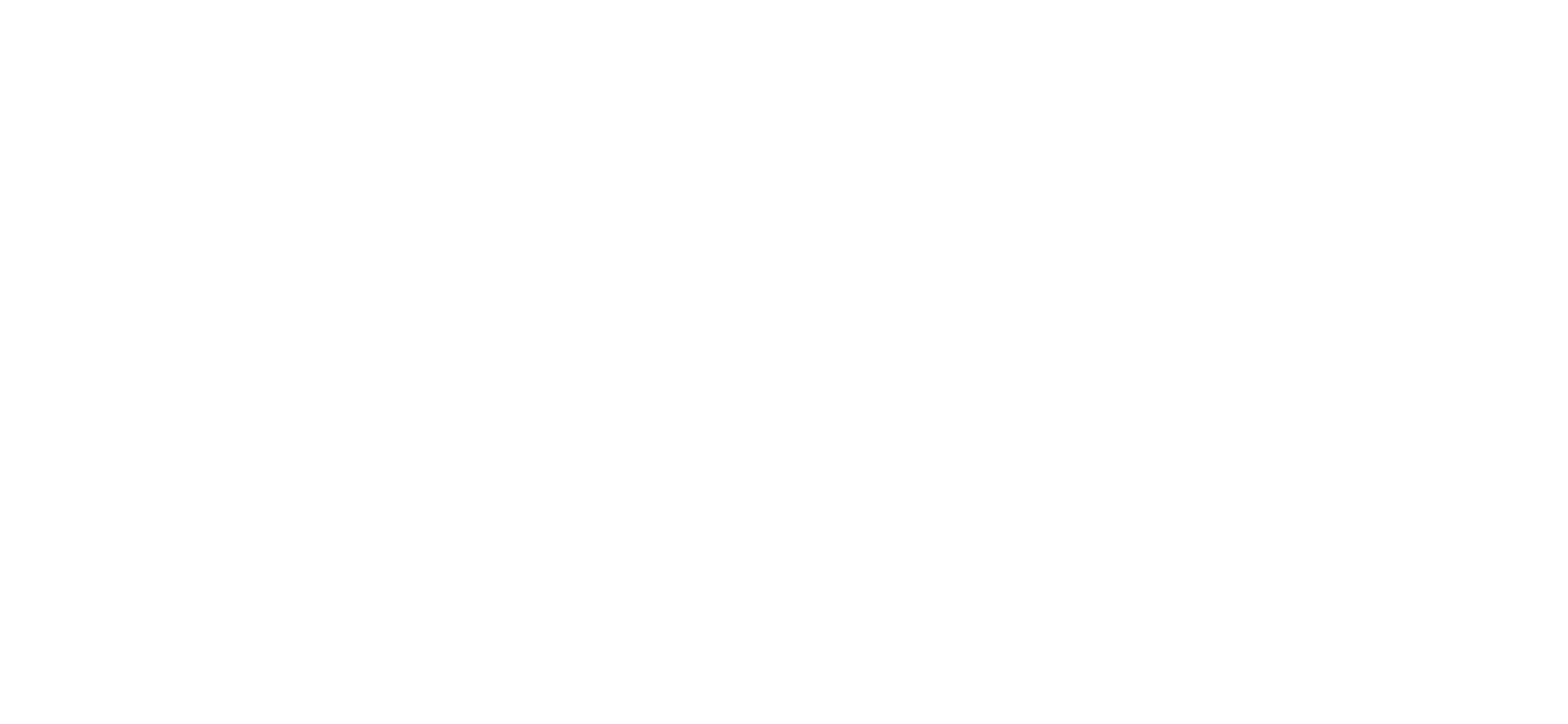 scroll, scrollTop: 0, scrollLeft: 0, axis: both 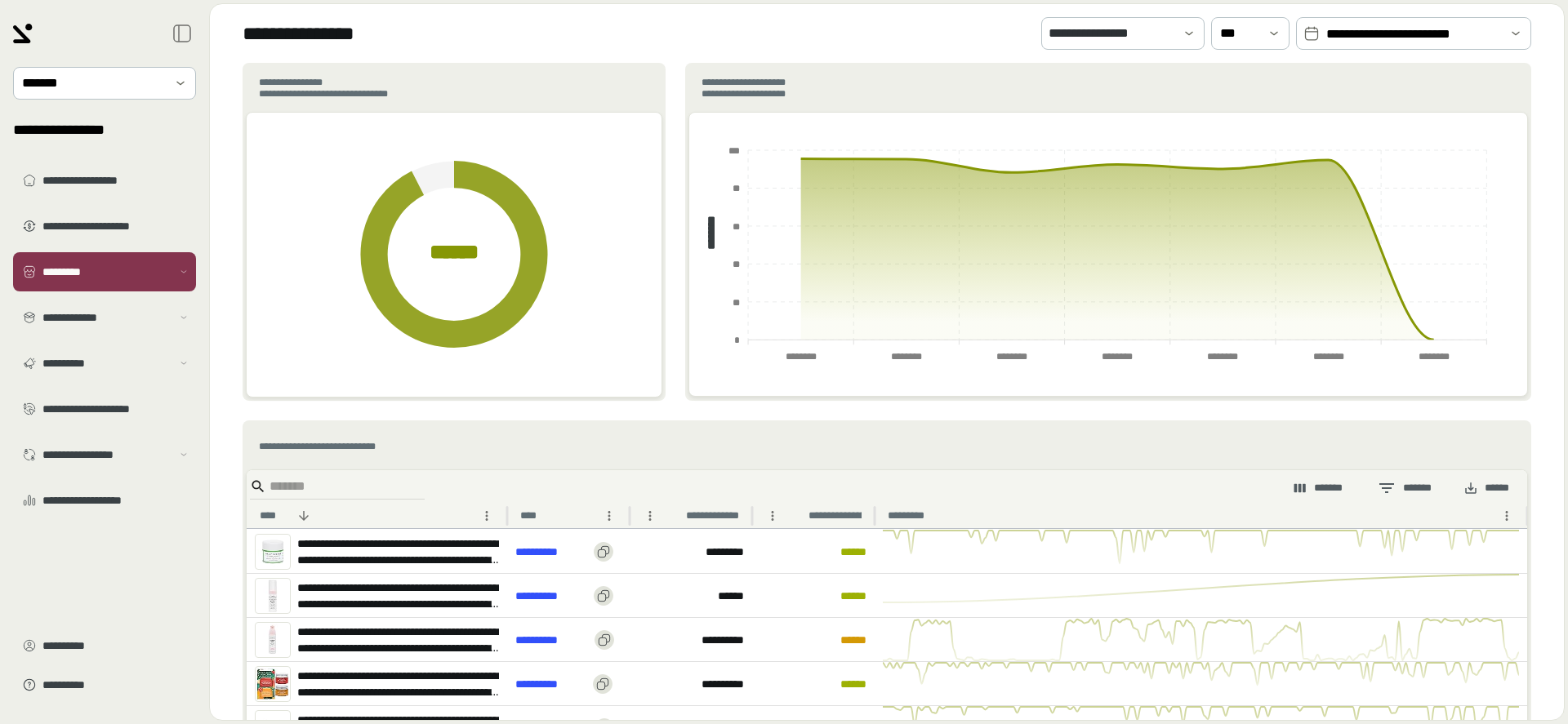 click on "**********" at bounding box center (1414, 34) 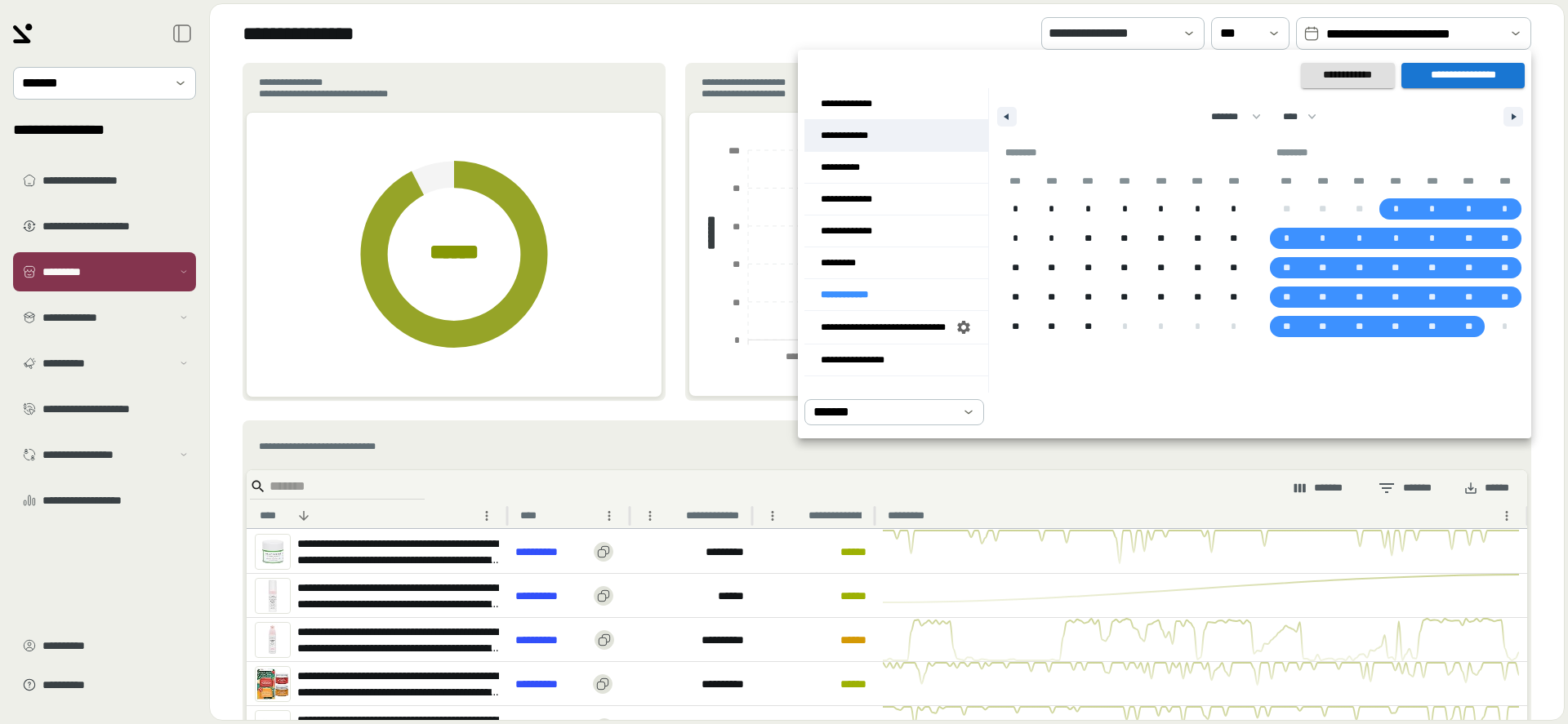 click on "**********" at bounding box center (896, 135) 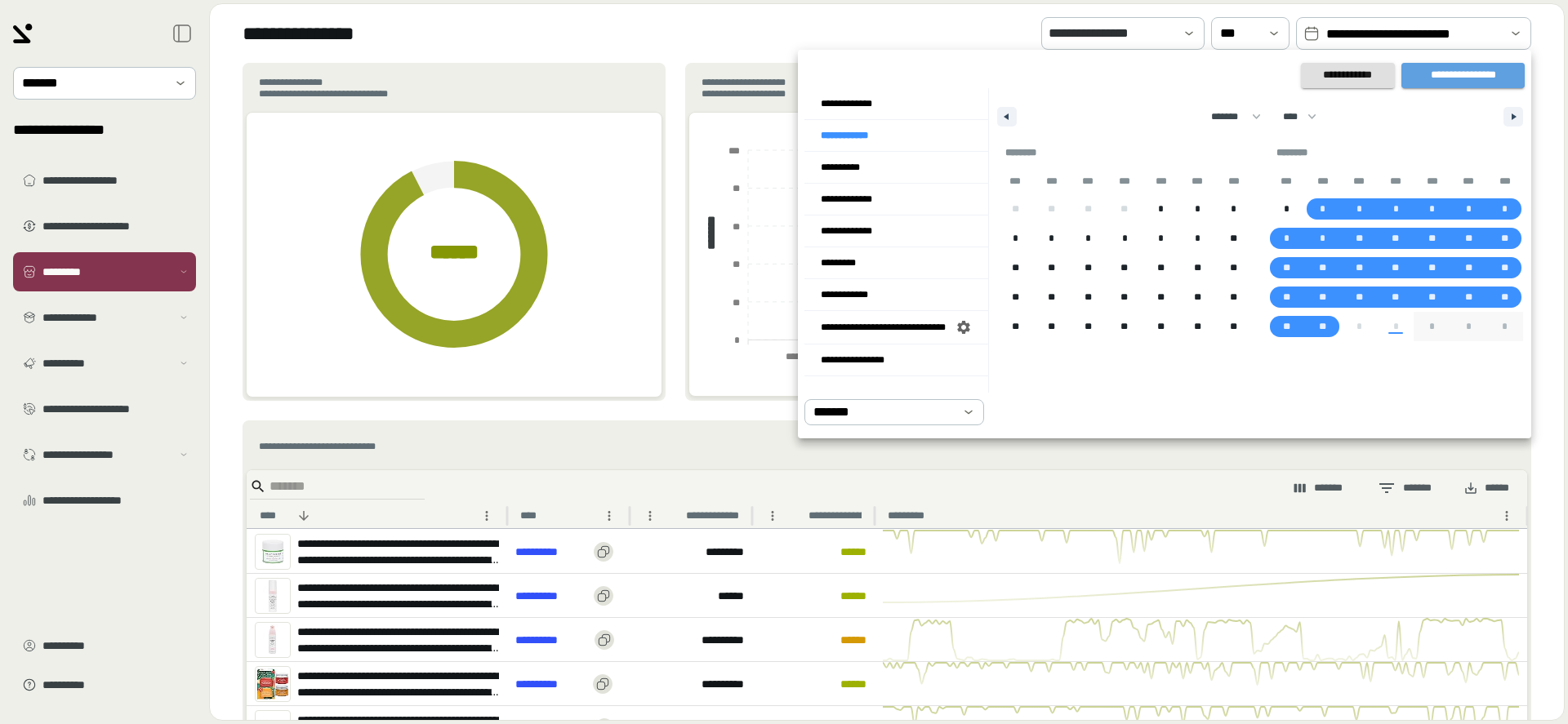 click on "**********" at bounding box center [1463, 75] 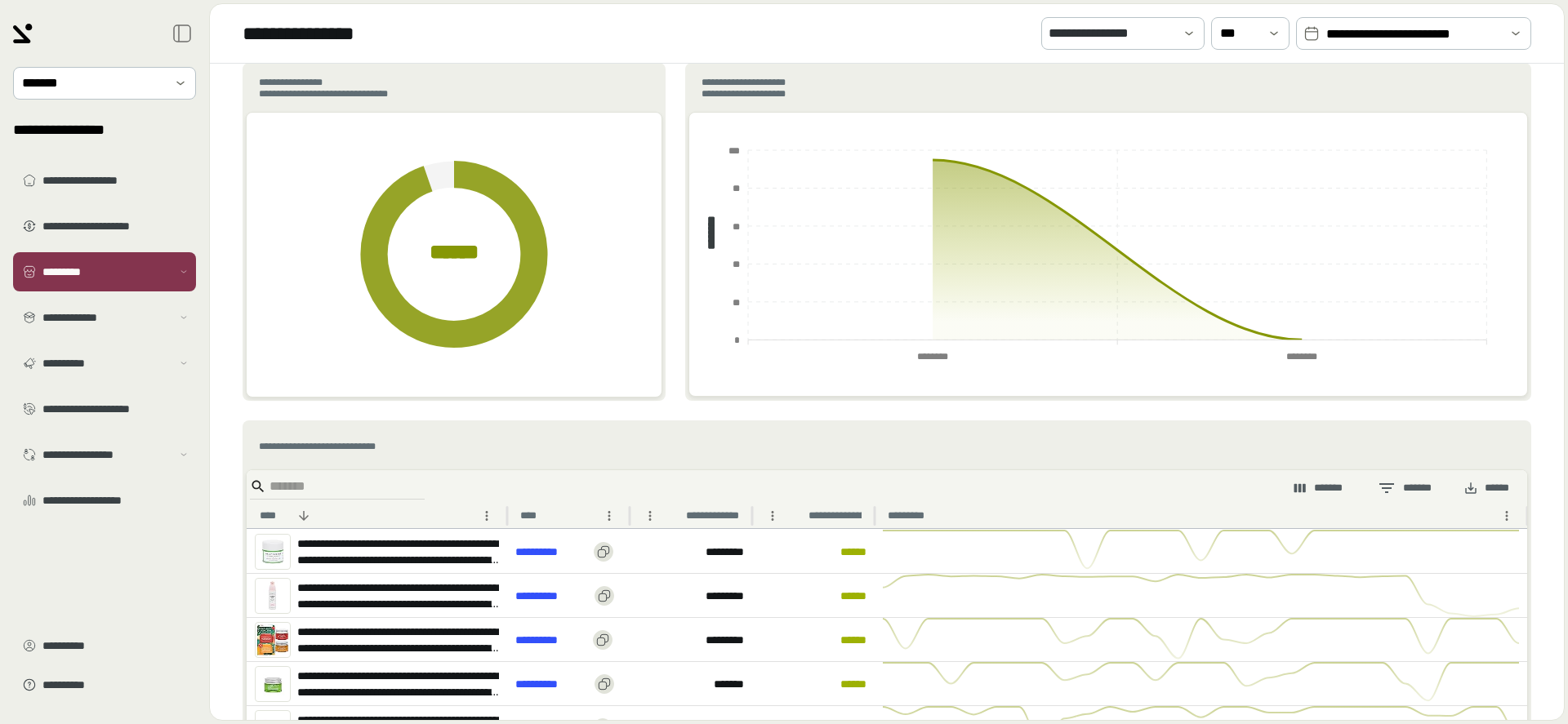 scroll, scrollTop: 95, scrollLeft: 0, axis: vertical 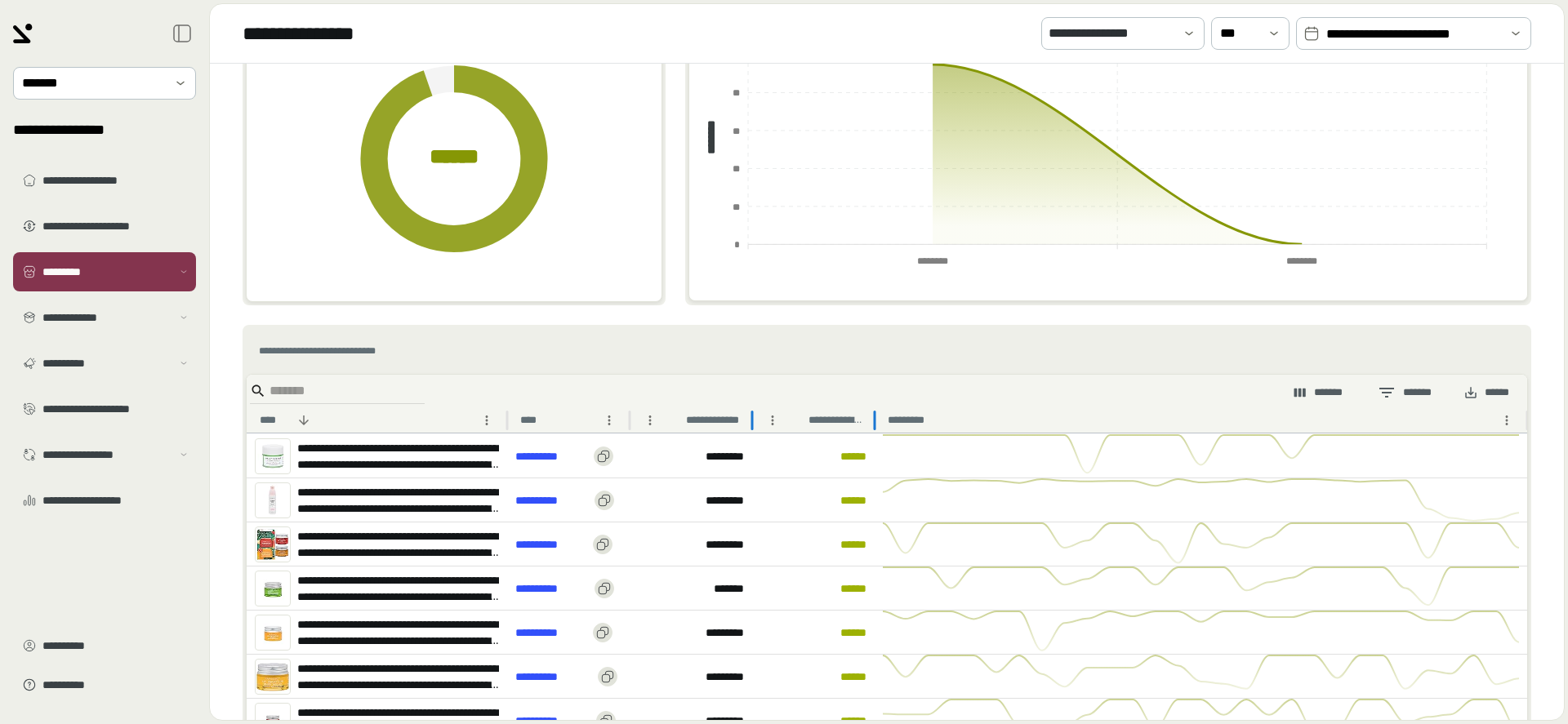 click on "**********" at bounding box center [835, 420] 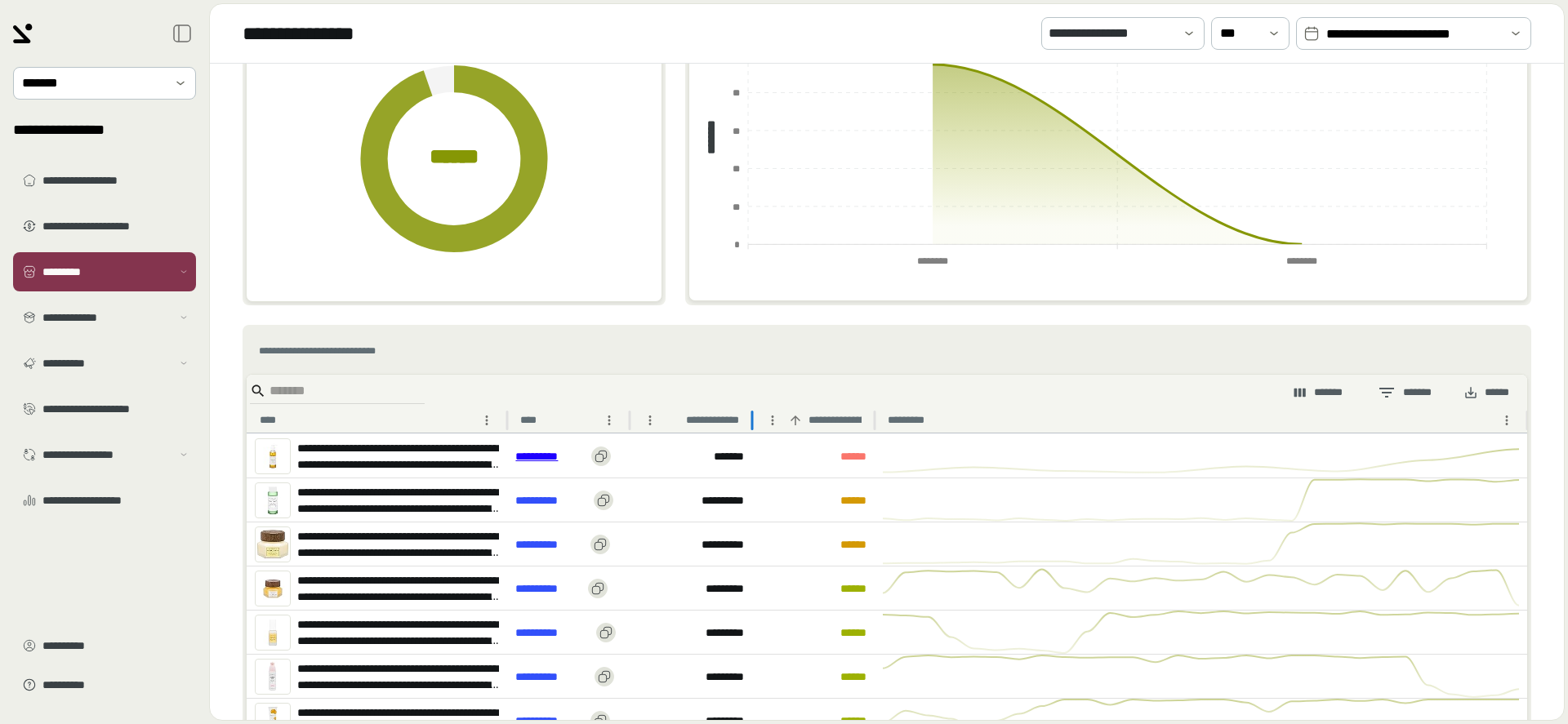 click on "**********" at bounding box center [550, 456] 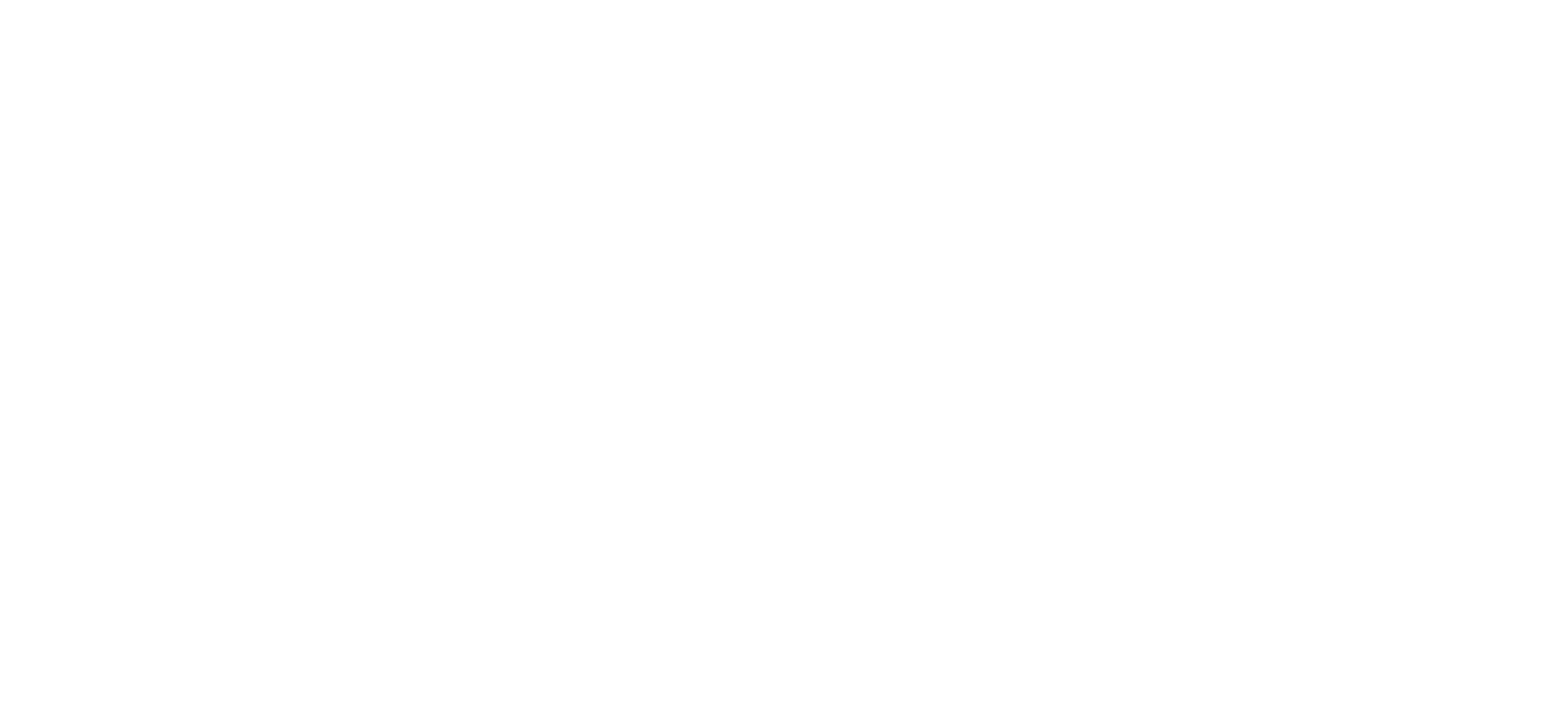 scroll, scrollTop: 0, scrollLeft: 0, axis: both 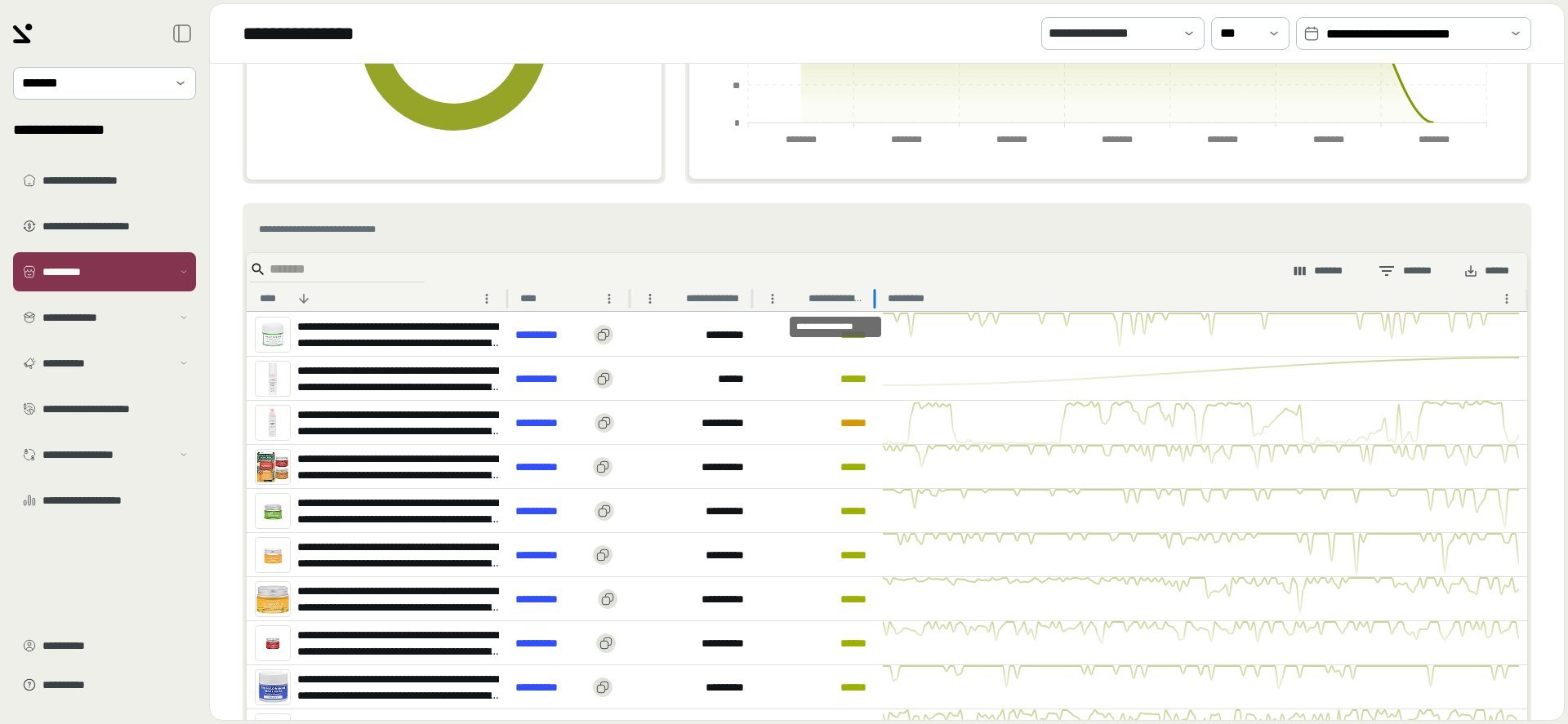 click on "**********" at bounding box center [835, 299] 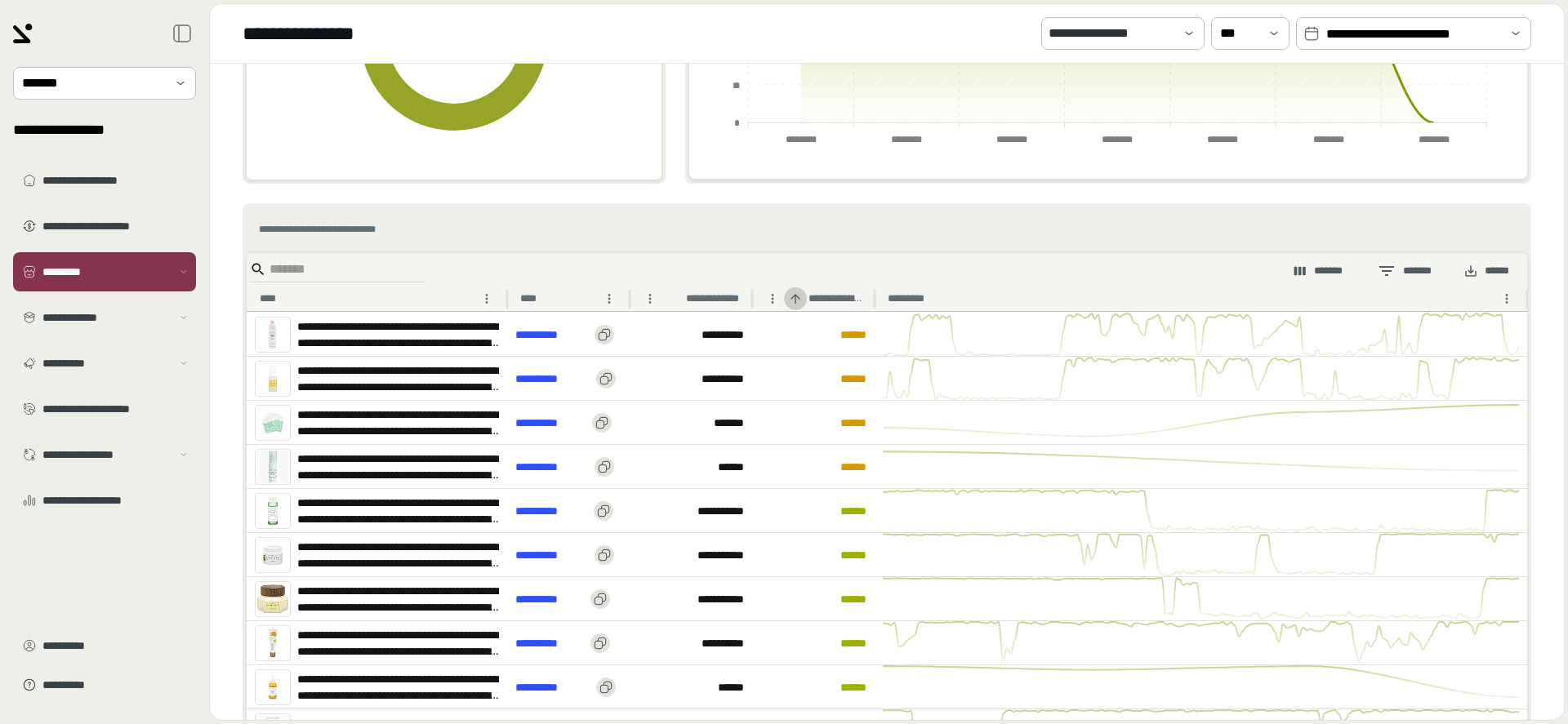 click 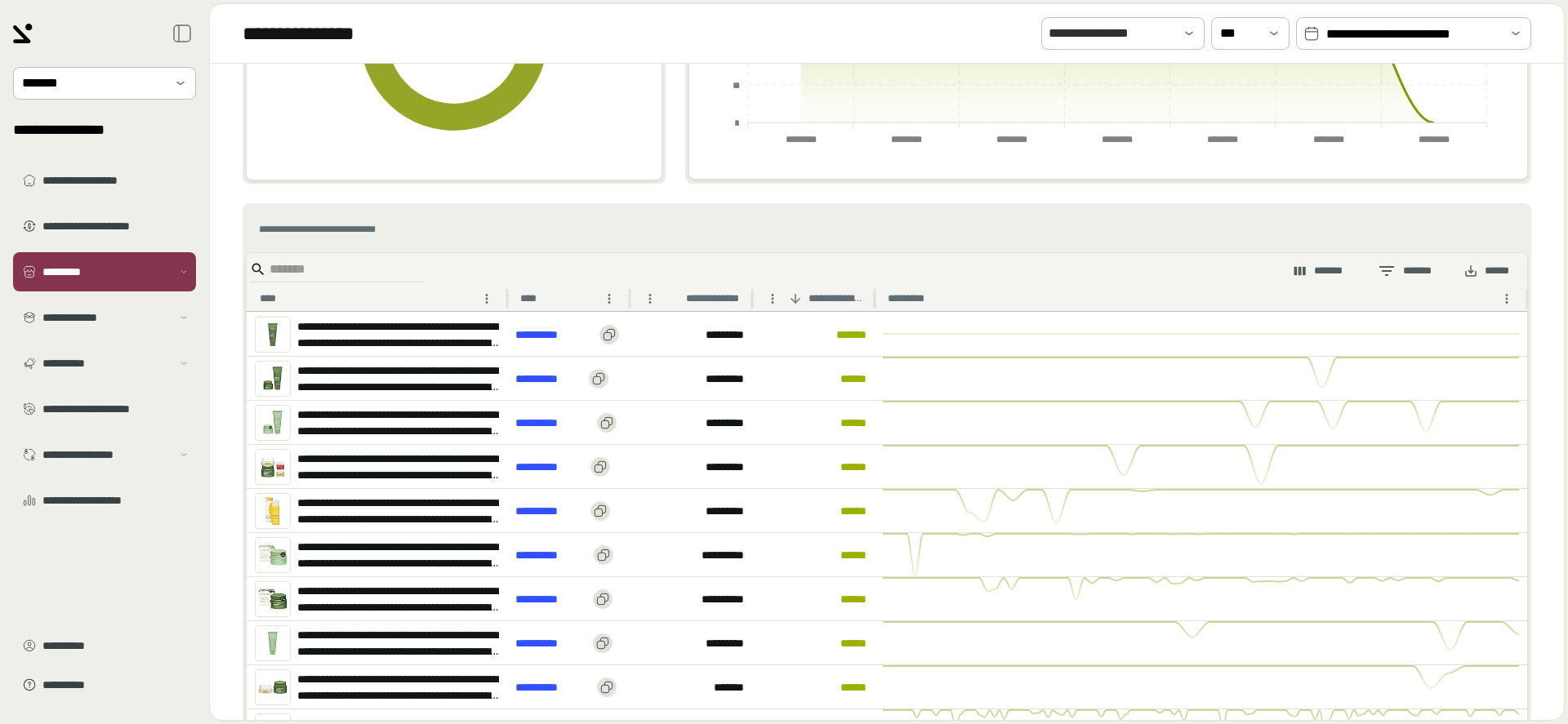 click 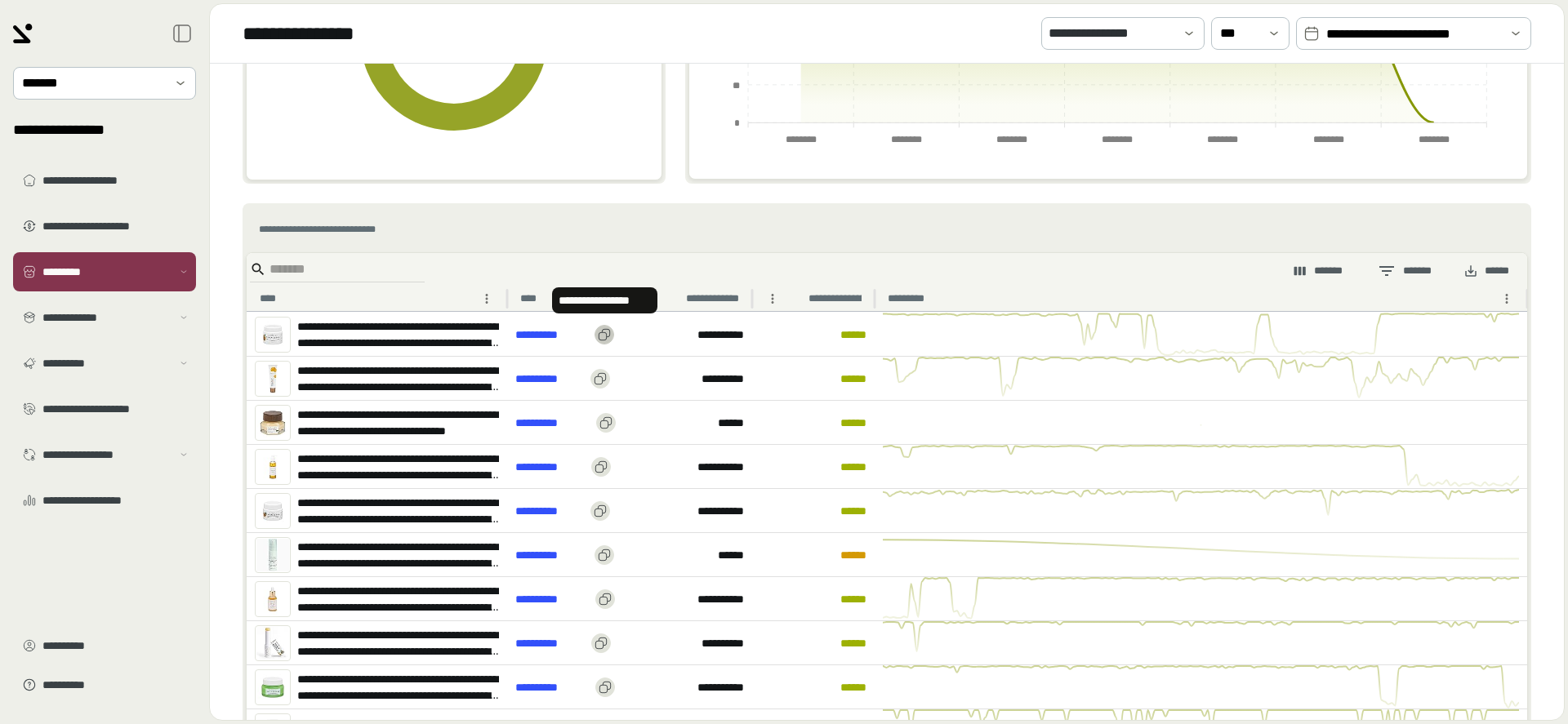click 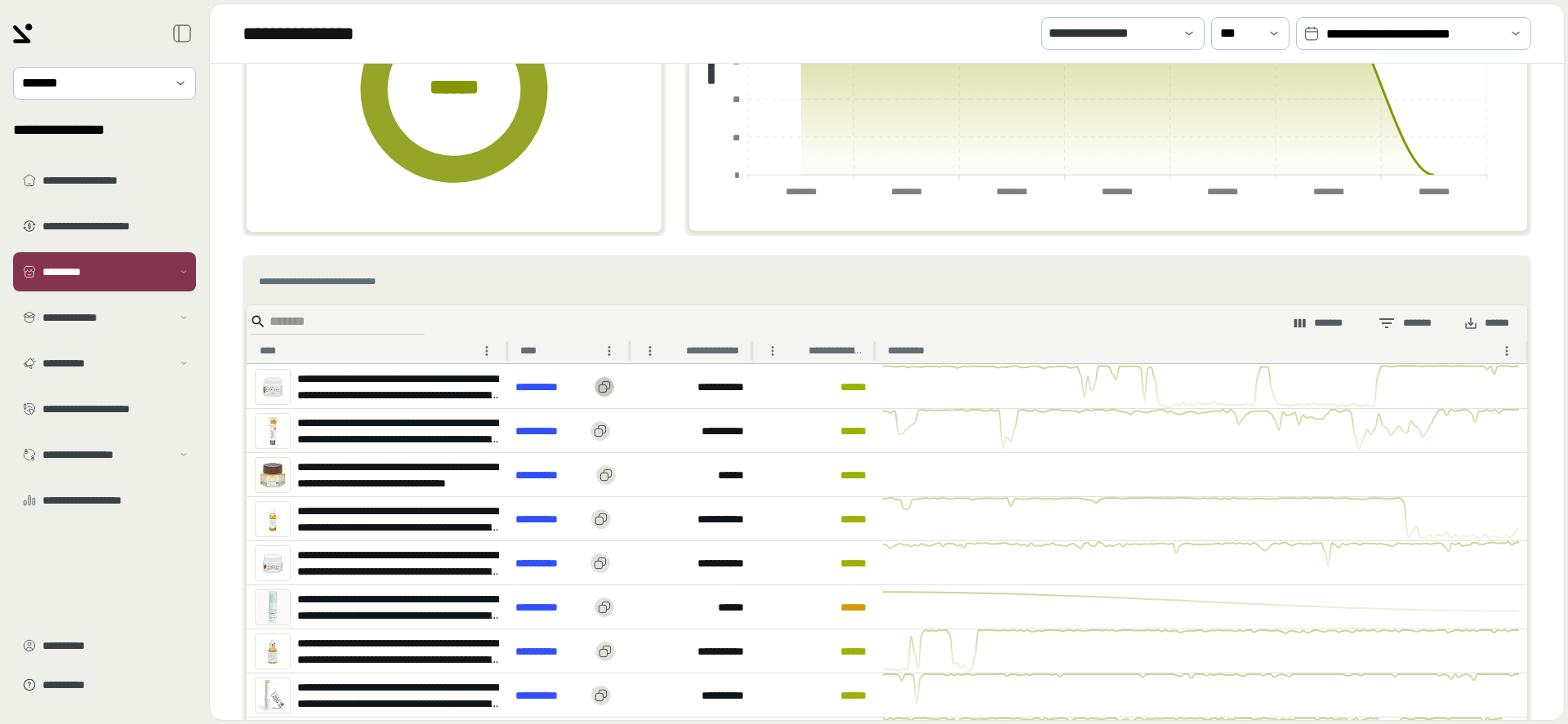 scroll, scrollTop: 159, scrollLeft: 0, axis: vertical 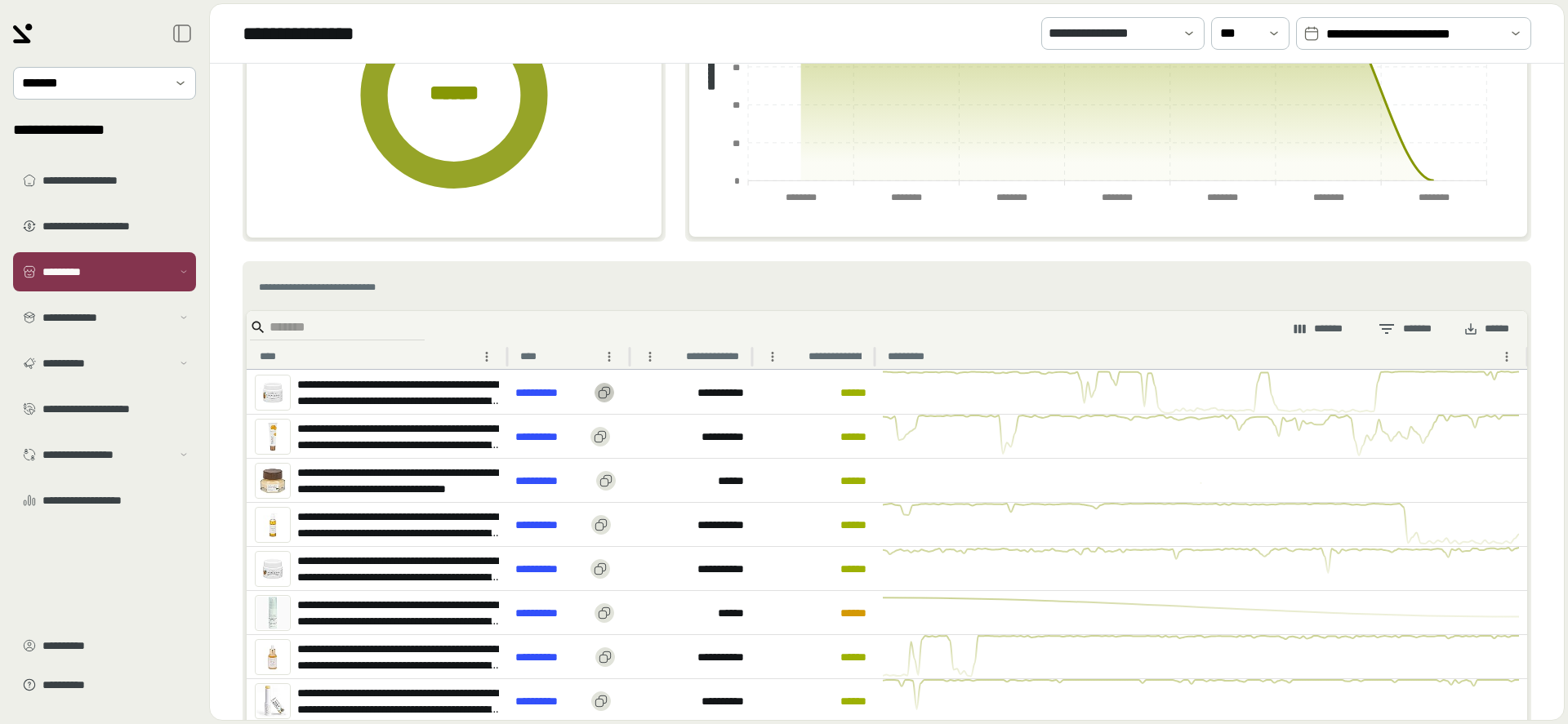 click on "**********" at bounding box center [1414, 34] 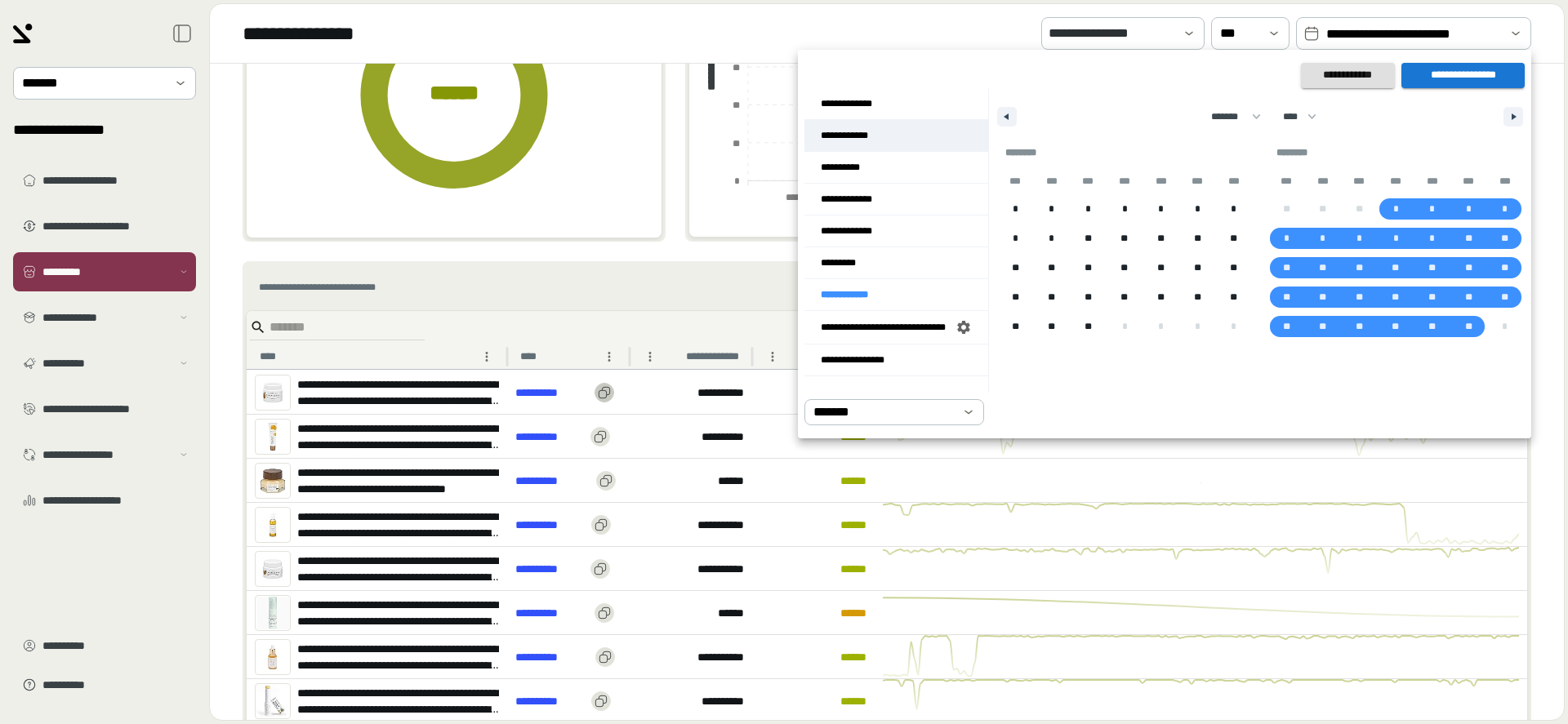 click on "**********" at bounding box center (896, 135) 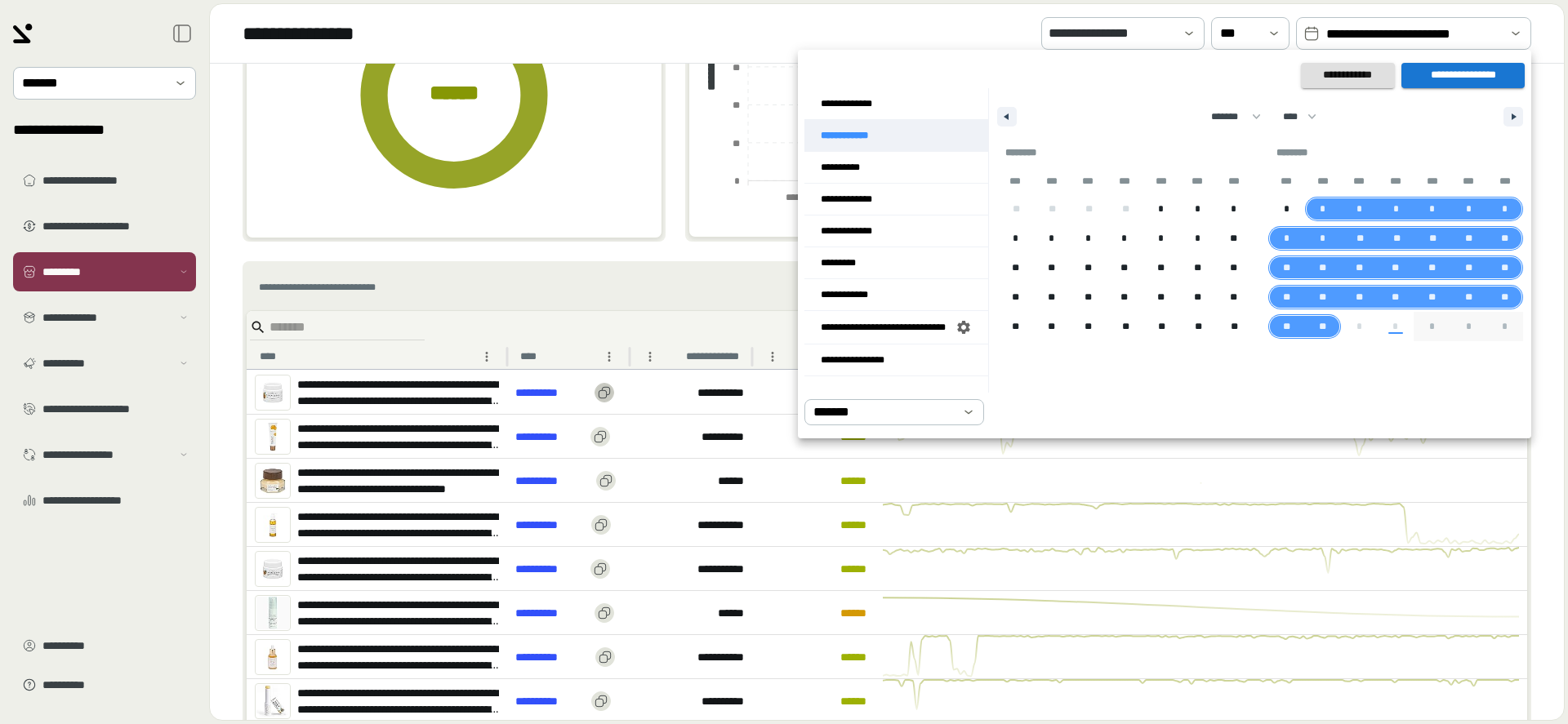 select on "*" 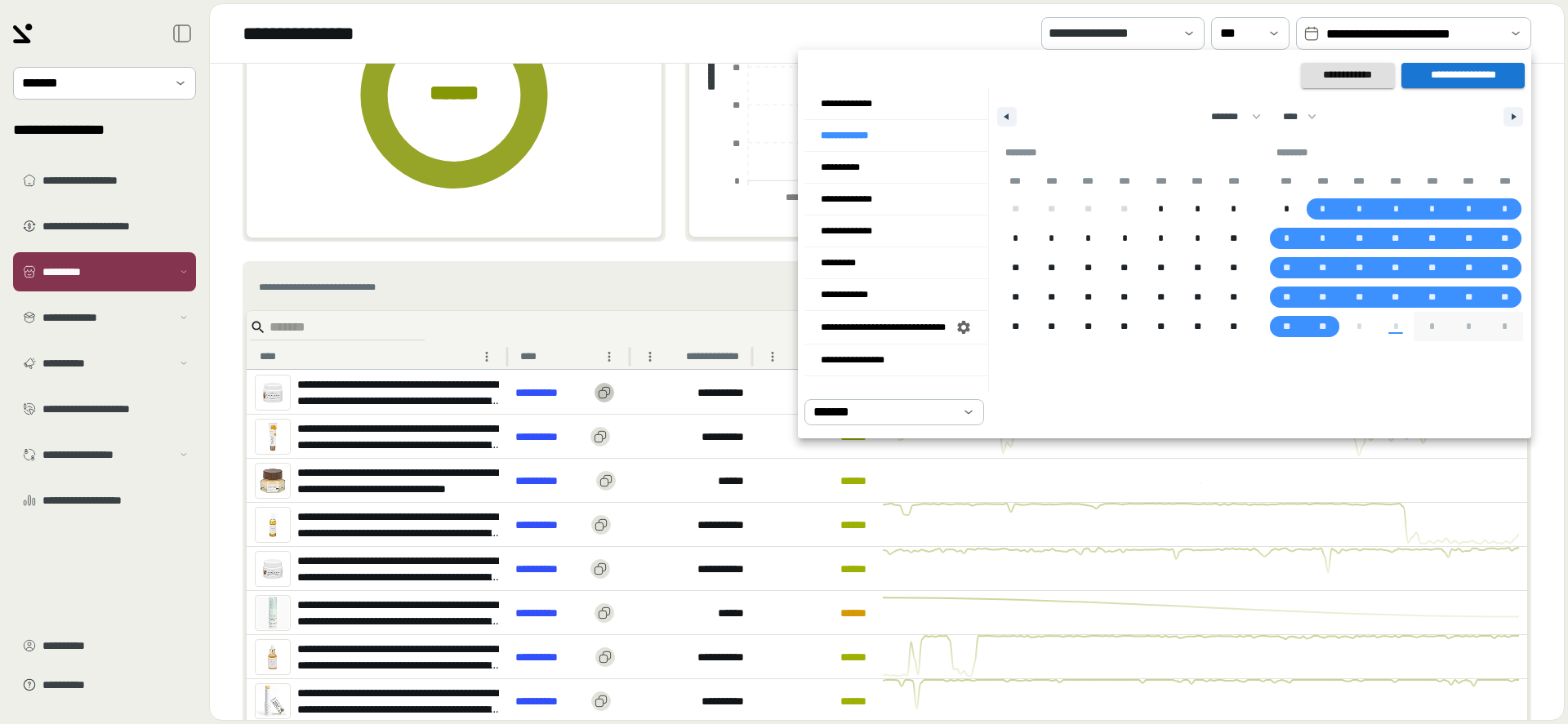 click on "**********" at bounding box center [1463, 75] 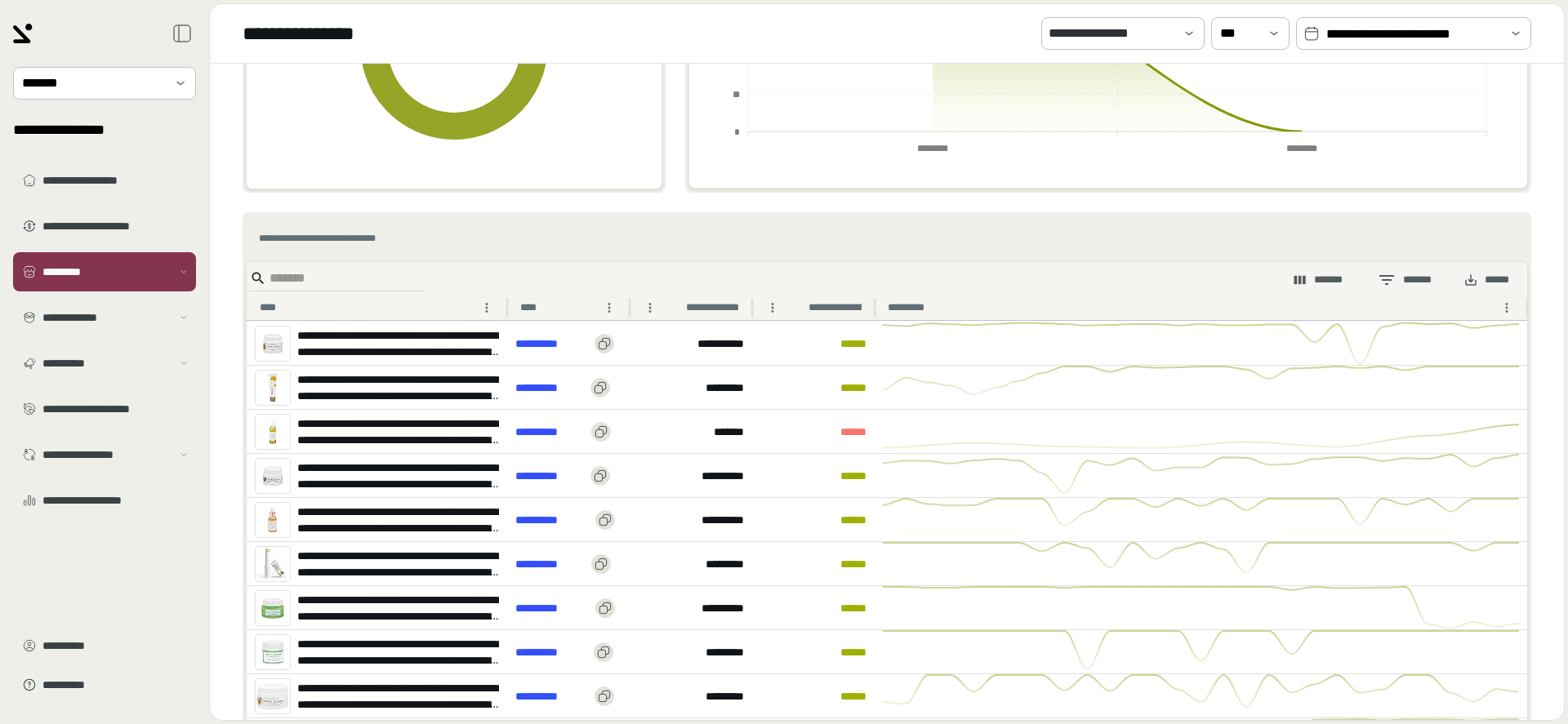 scroll, scrollTop: 211, scrollLeft: 0, axis: vertical 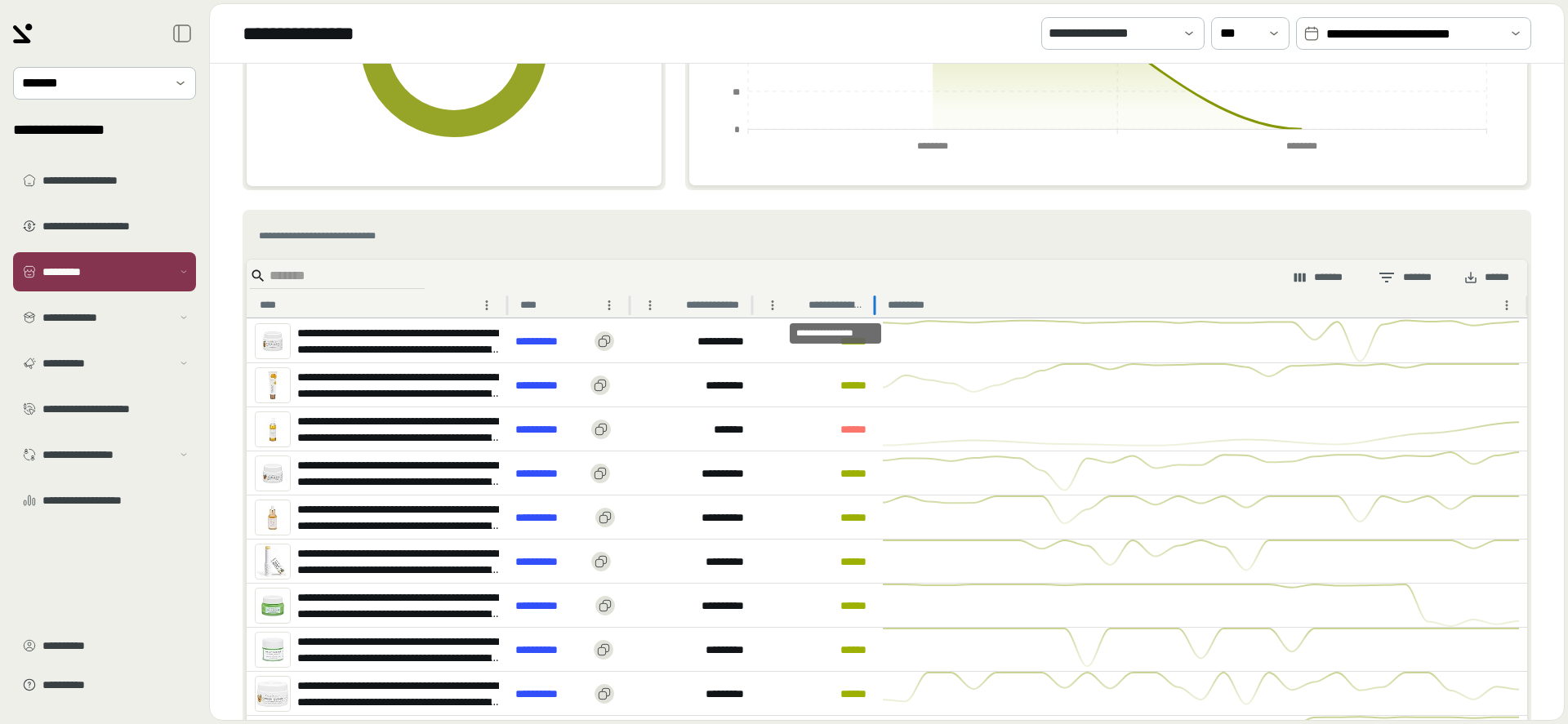 click on "**********" at bounding box center [835, 305] 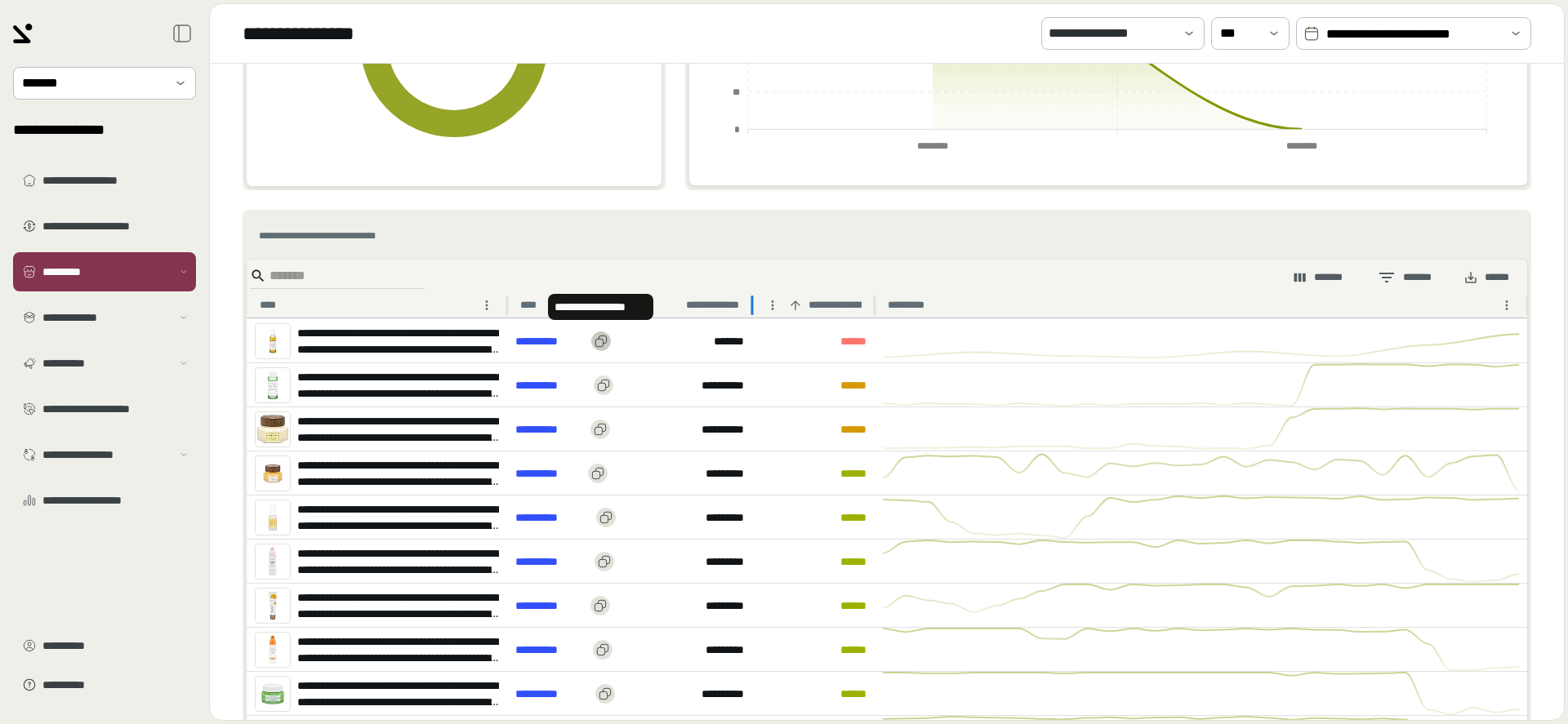 click 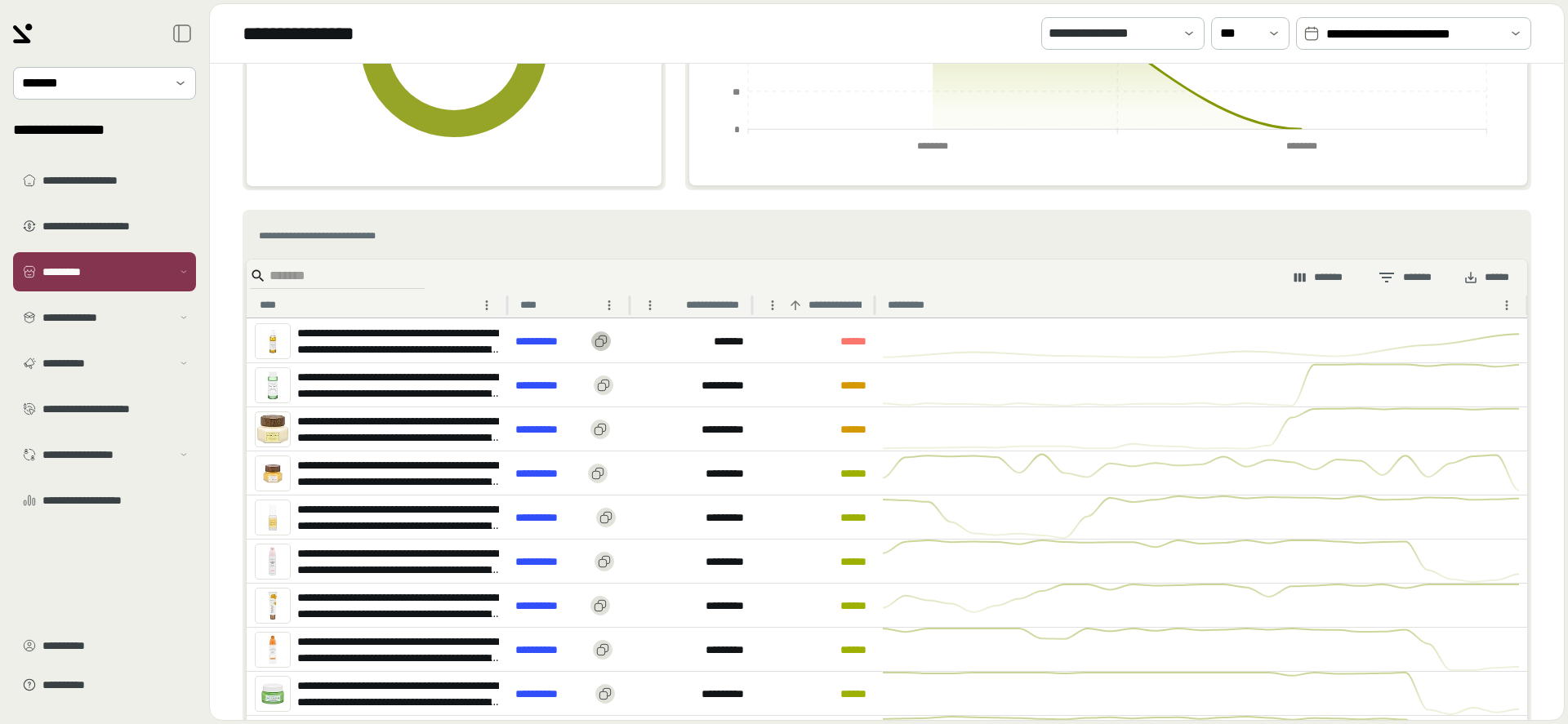 click on "**********" at bounding box center (1414, 34) 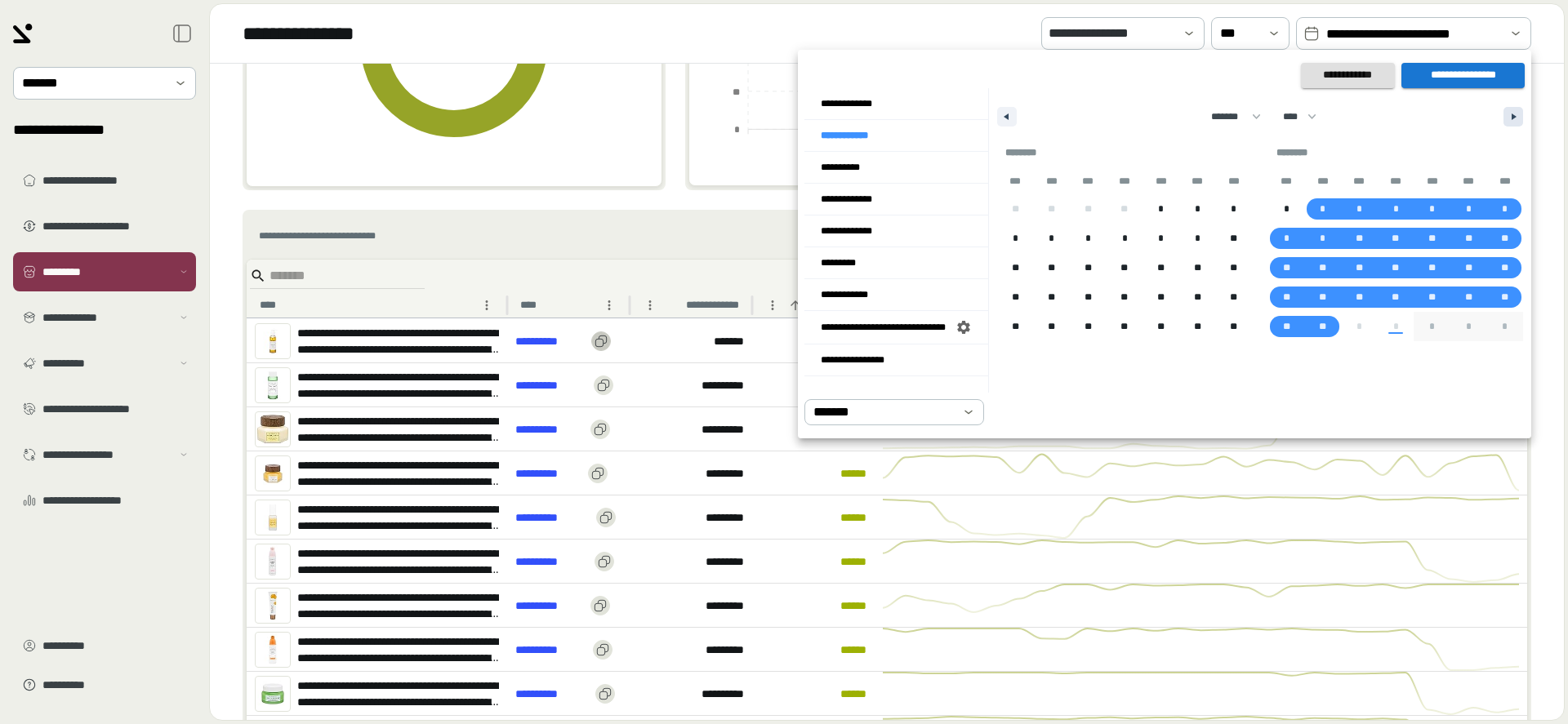 click at bounding box center [1516, 117] 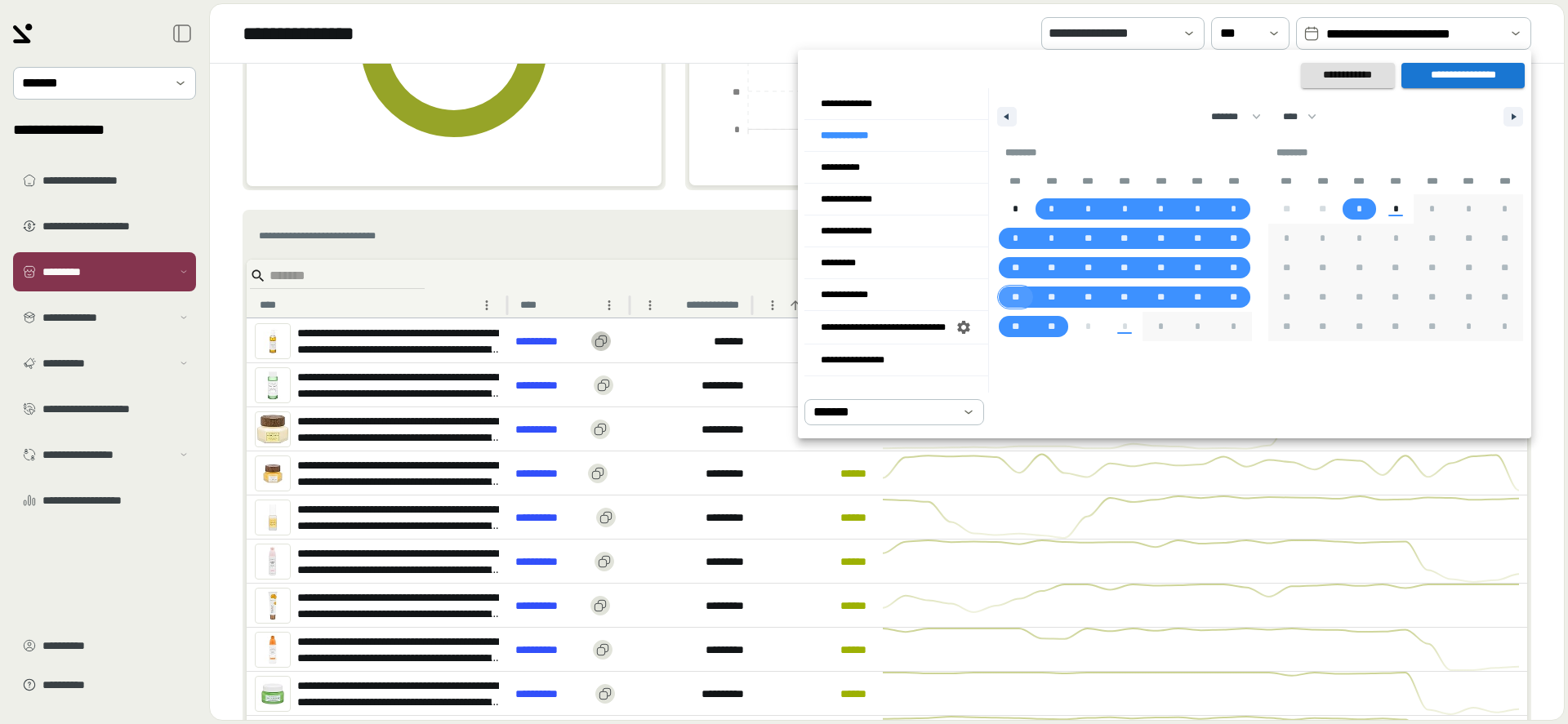 click on "**" at bounding box center [1015, 297] 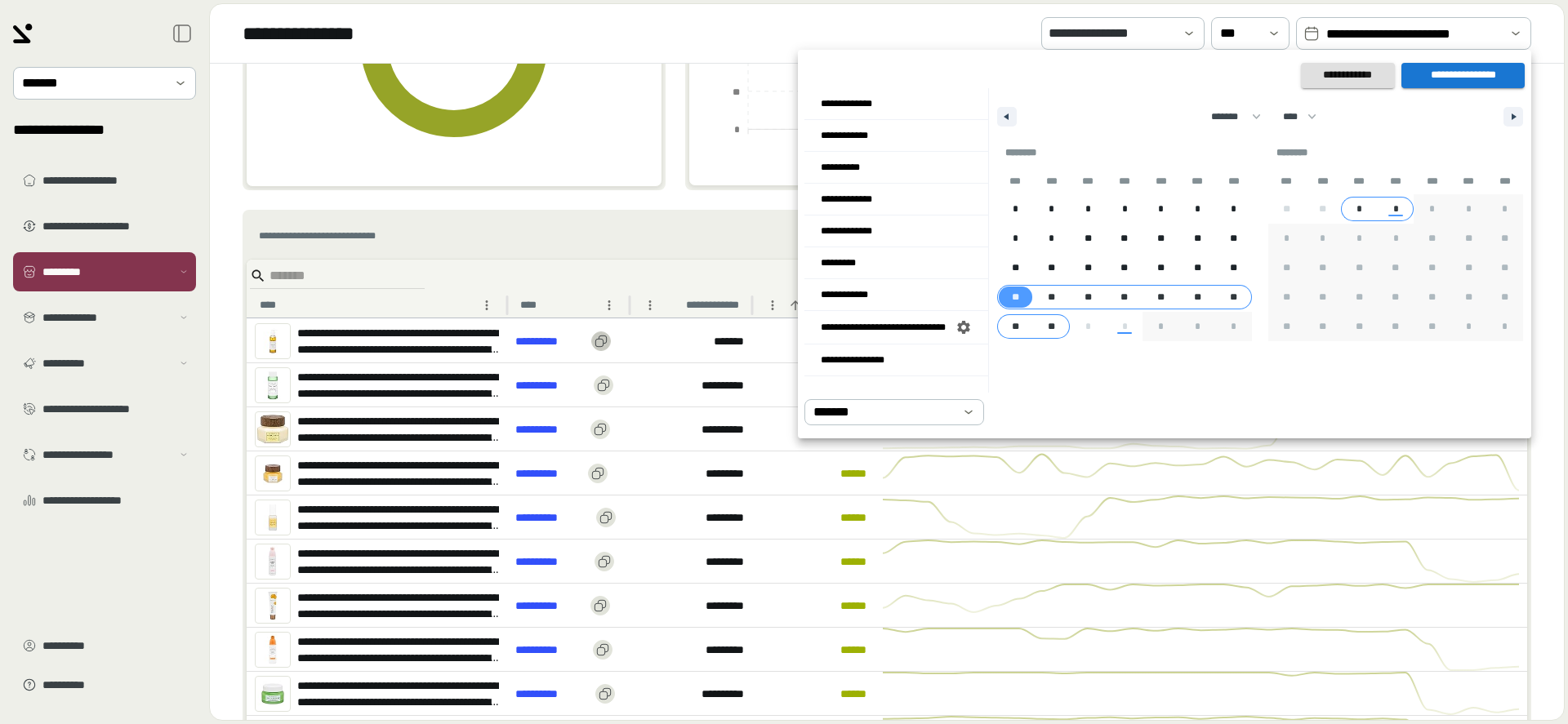 click on "*" at bounding box center [1396, 209] 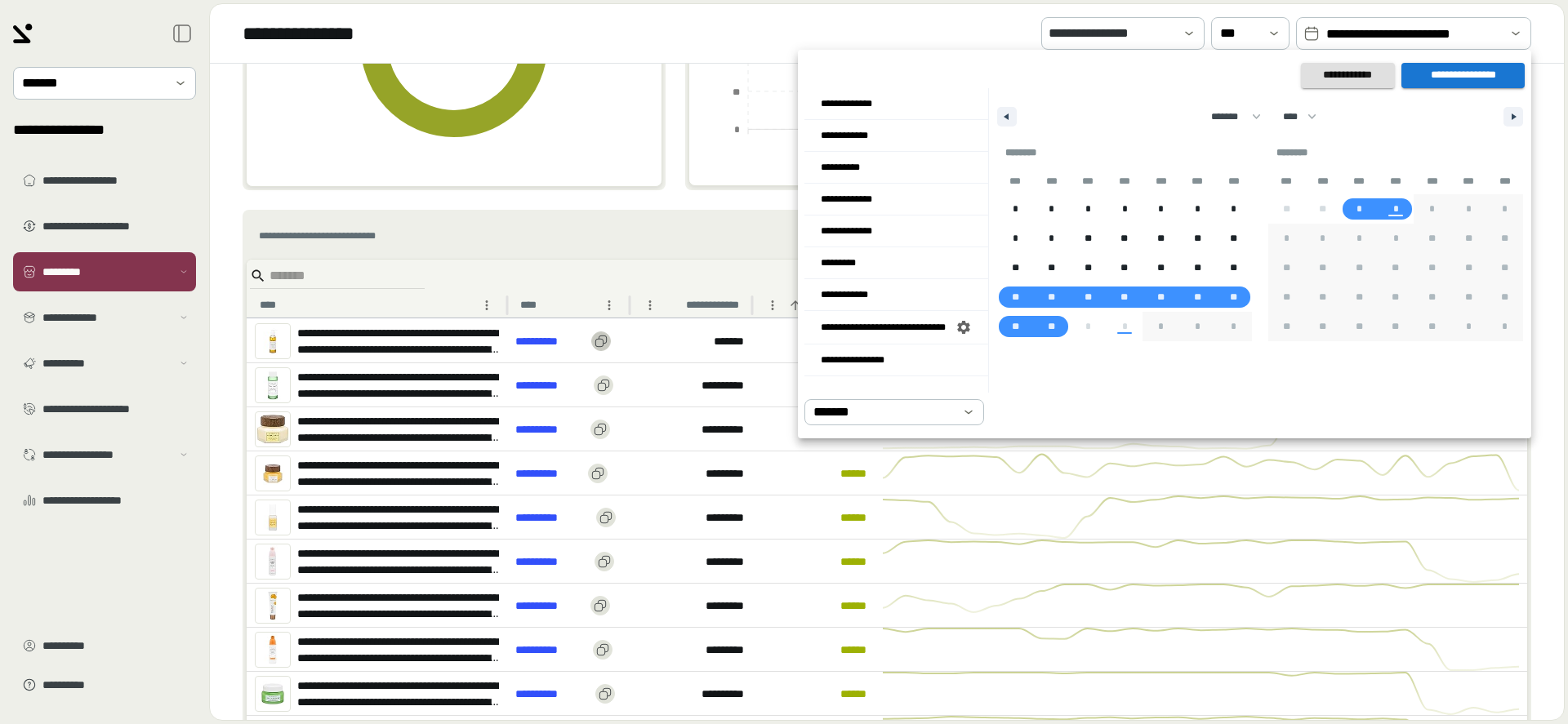 click on "**********" at bounding box center (1463, 75) 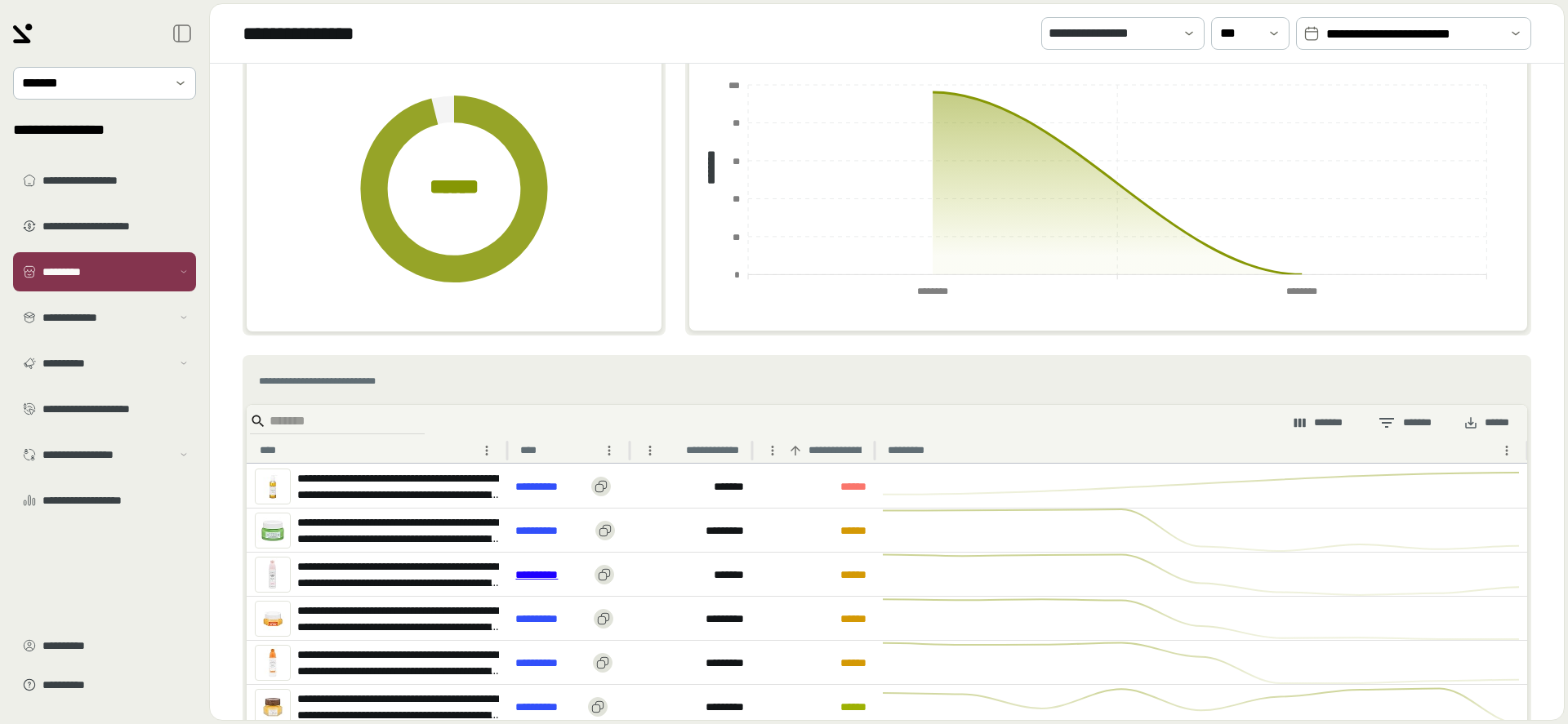 scroll, scrollTop: 104, scrollLeft: 0, axis: vertical 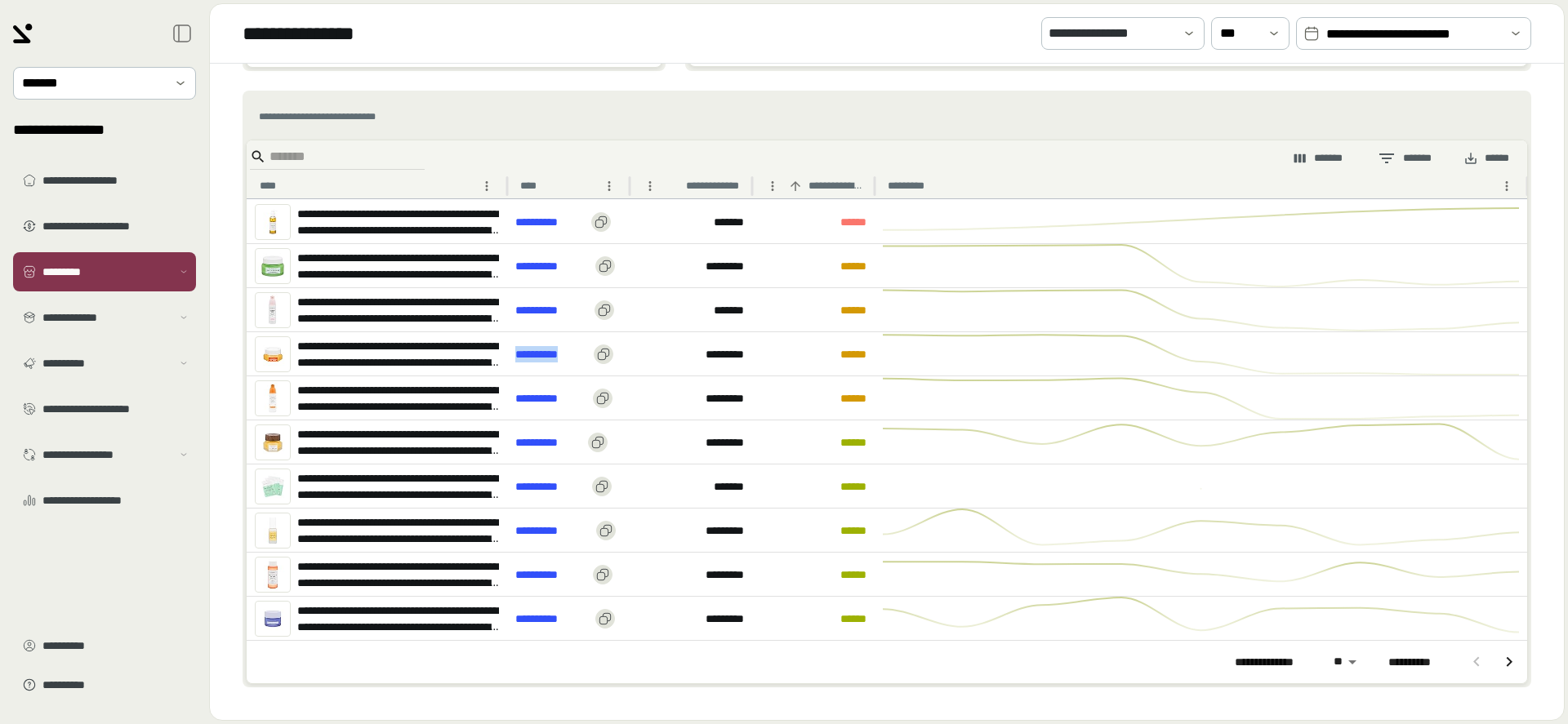 click on "**********" at bounding box center (822, 185) 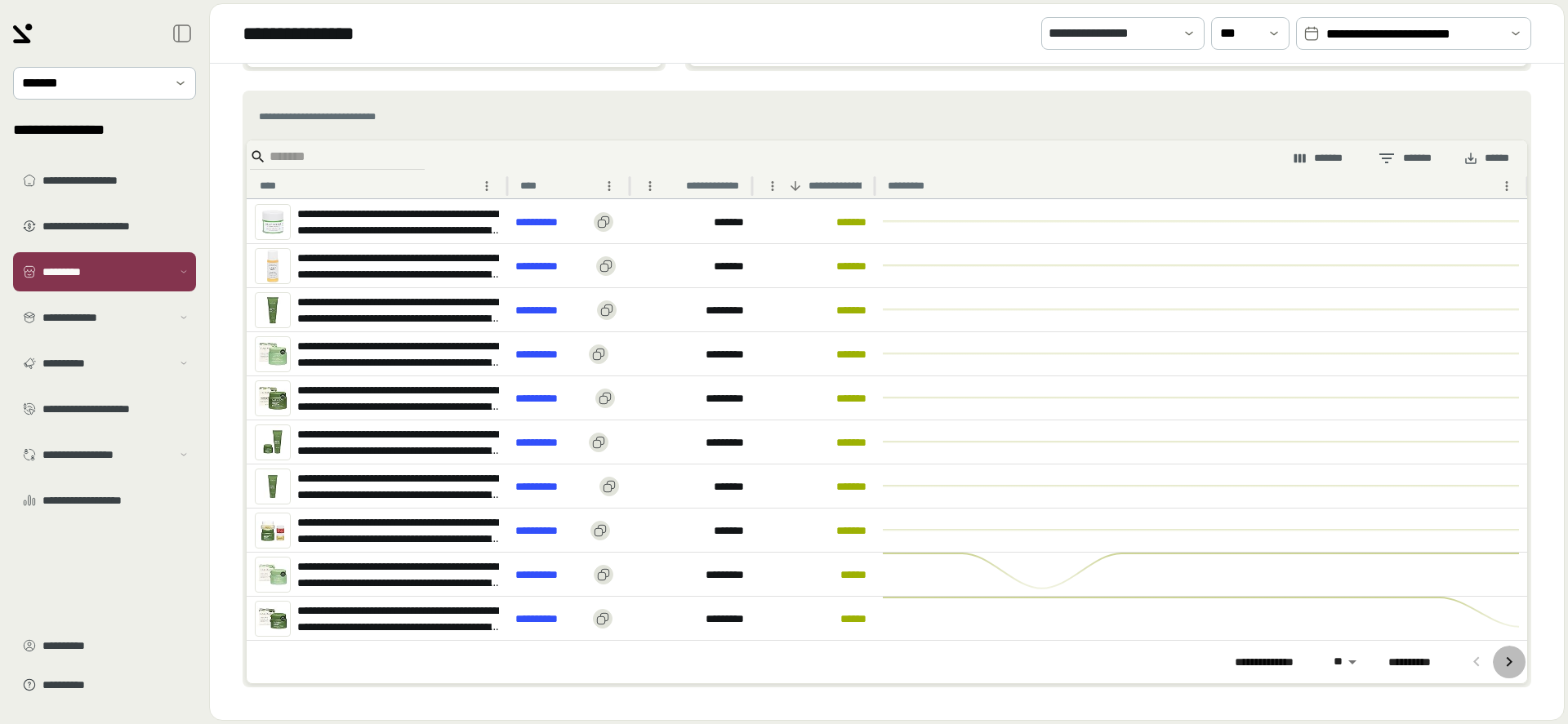 click 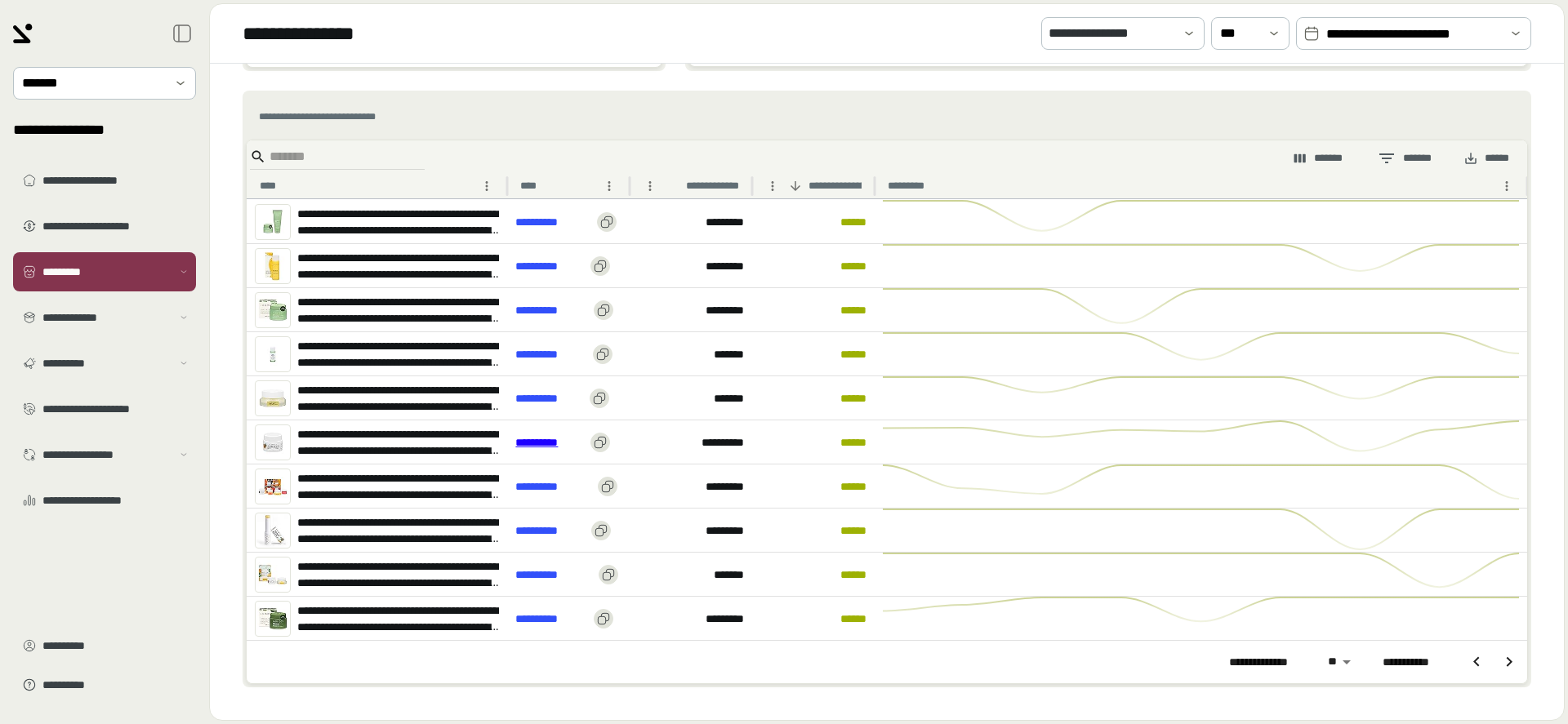 click on "**********" at bounding box center (550, 442) 